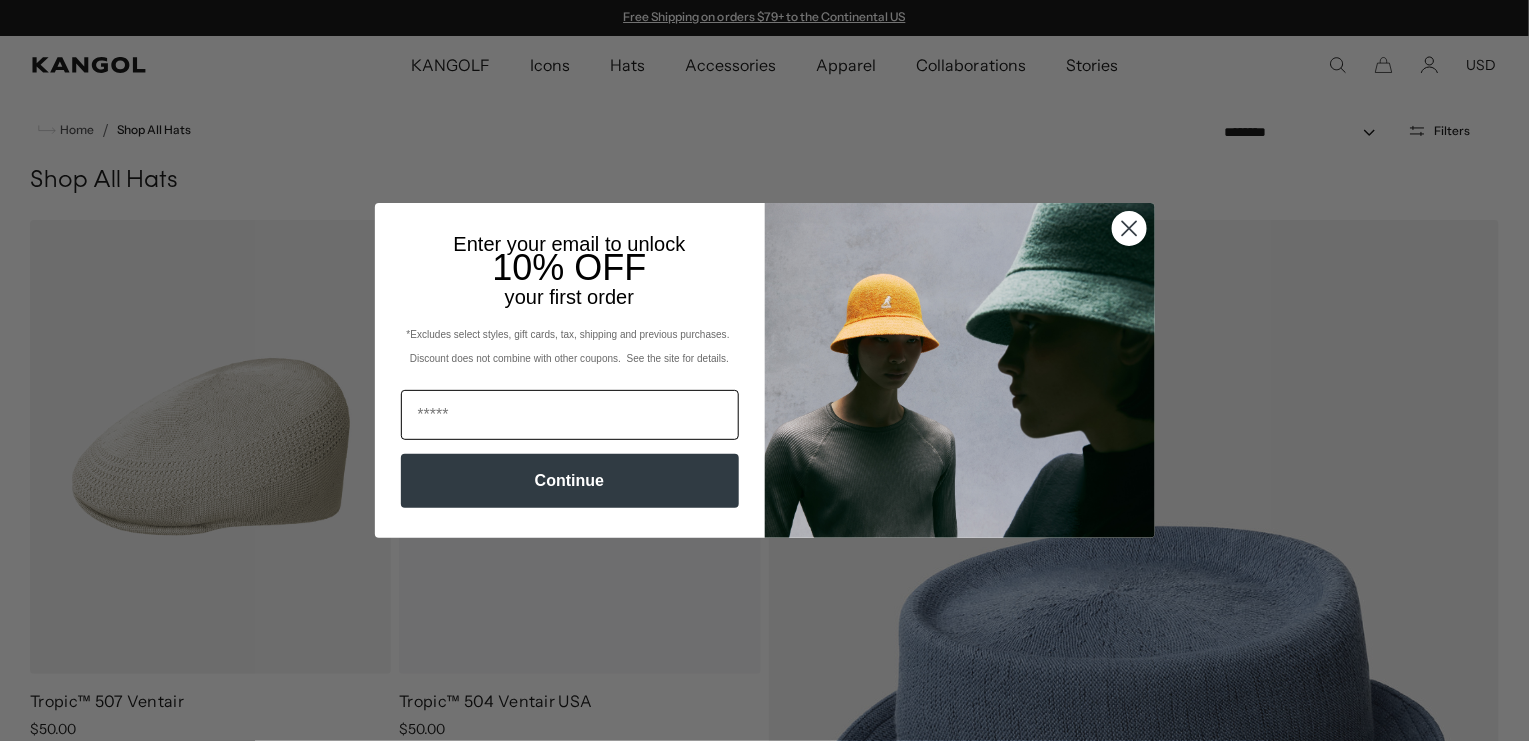 scroll, scrollTop: 0, scrollLeft: 0, axis: both 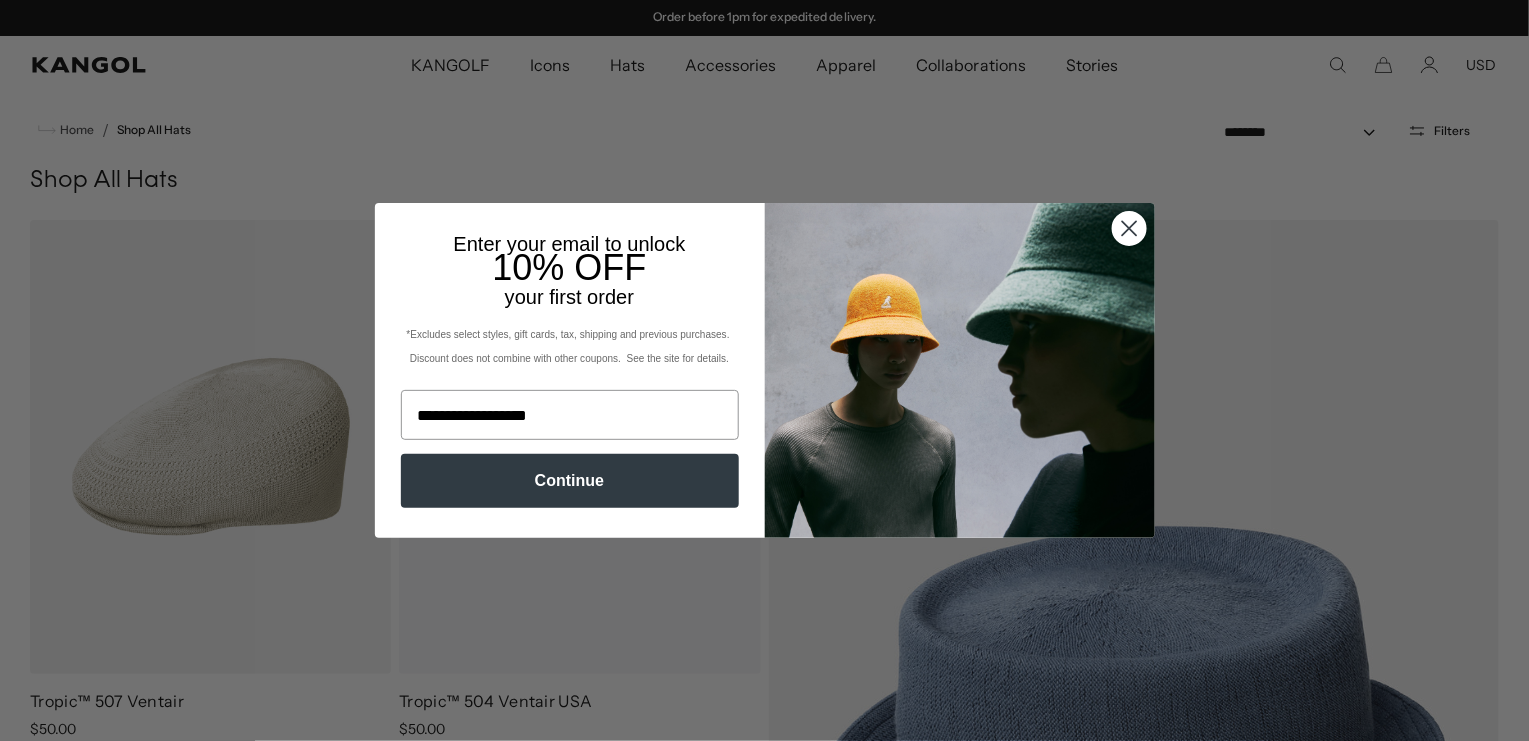 type on "**********" 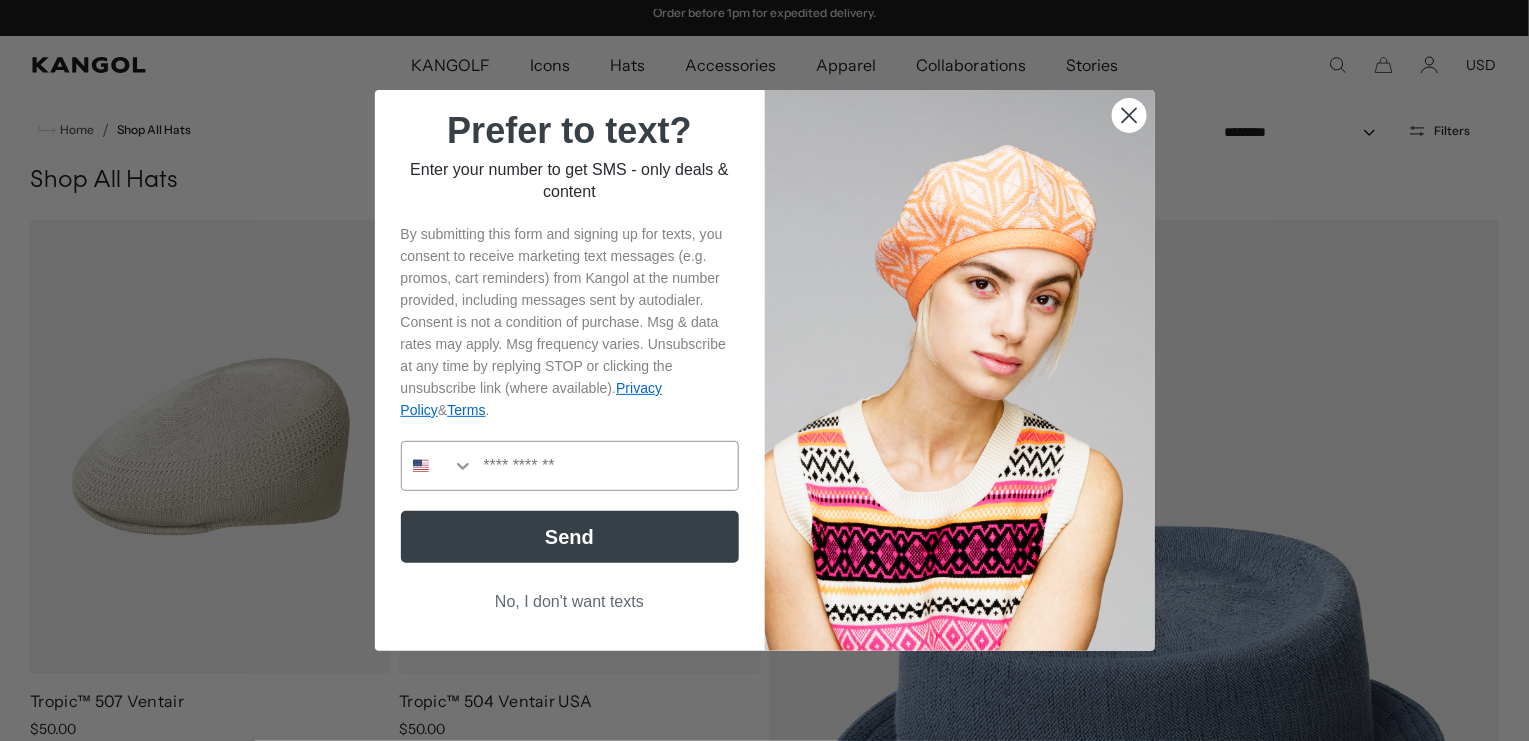 scroll, scrollTop: 0, scrollLeft: 0, axis: both 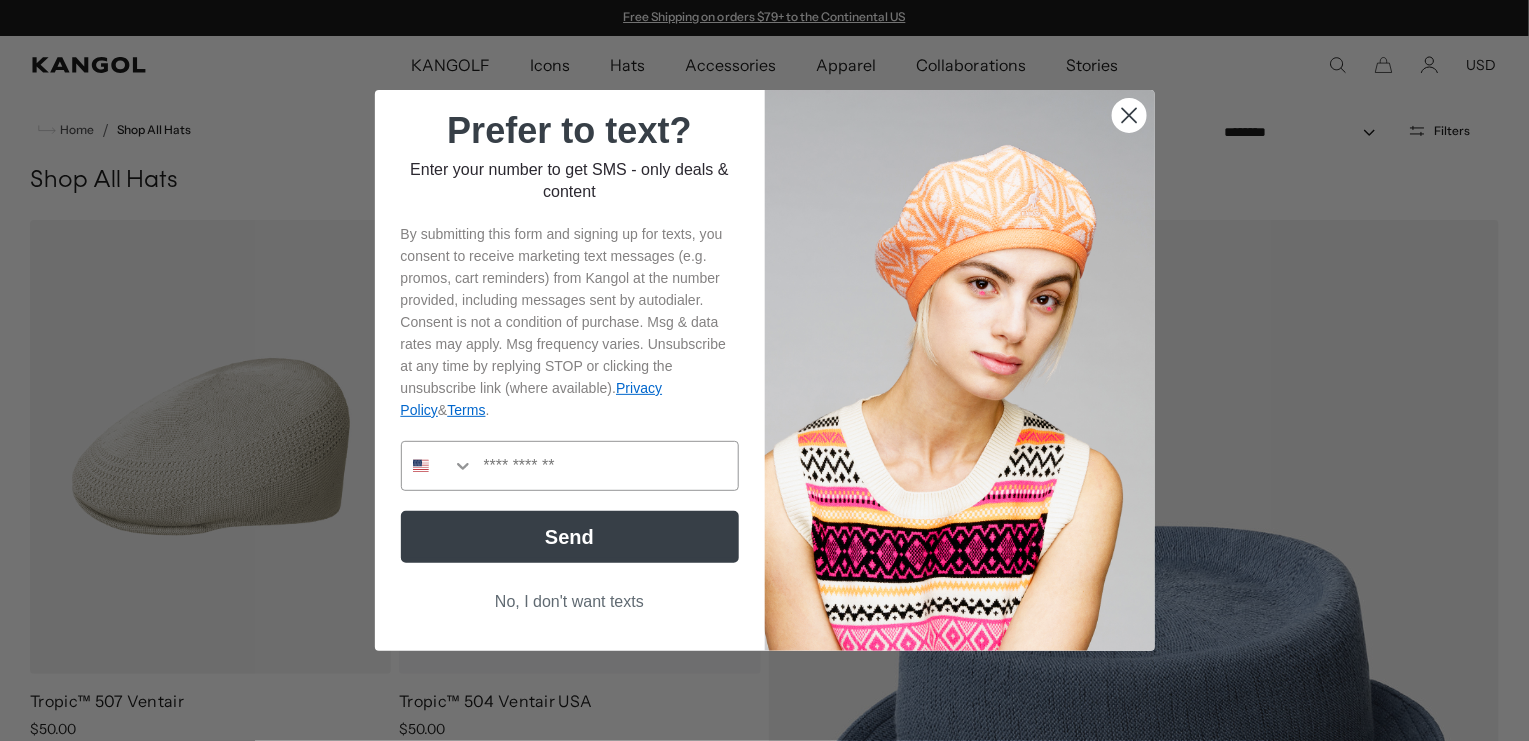 click on "No, I don't want texts" at bounding box center [570, 602] 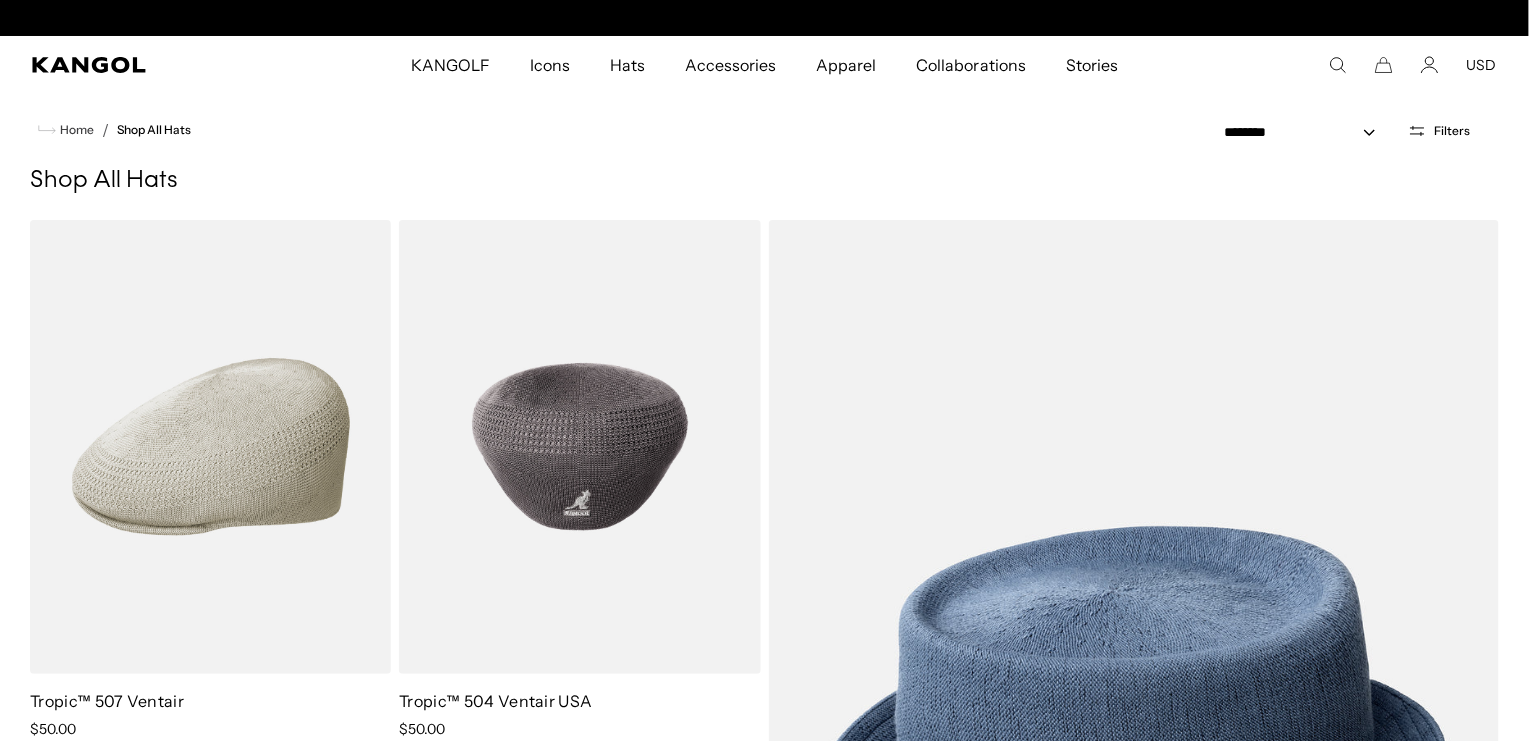 scroll, scrollTop: 0, scrollLeft: 0, axis: both 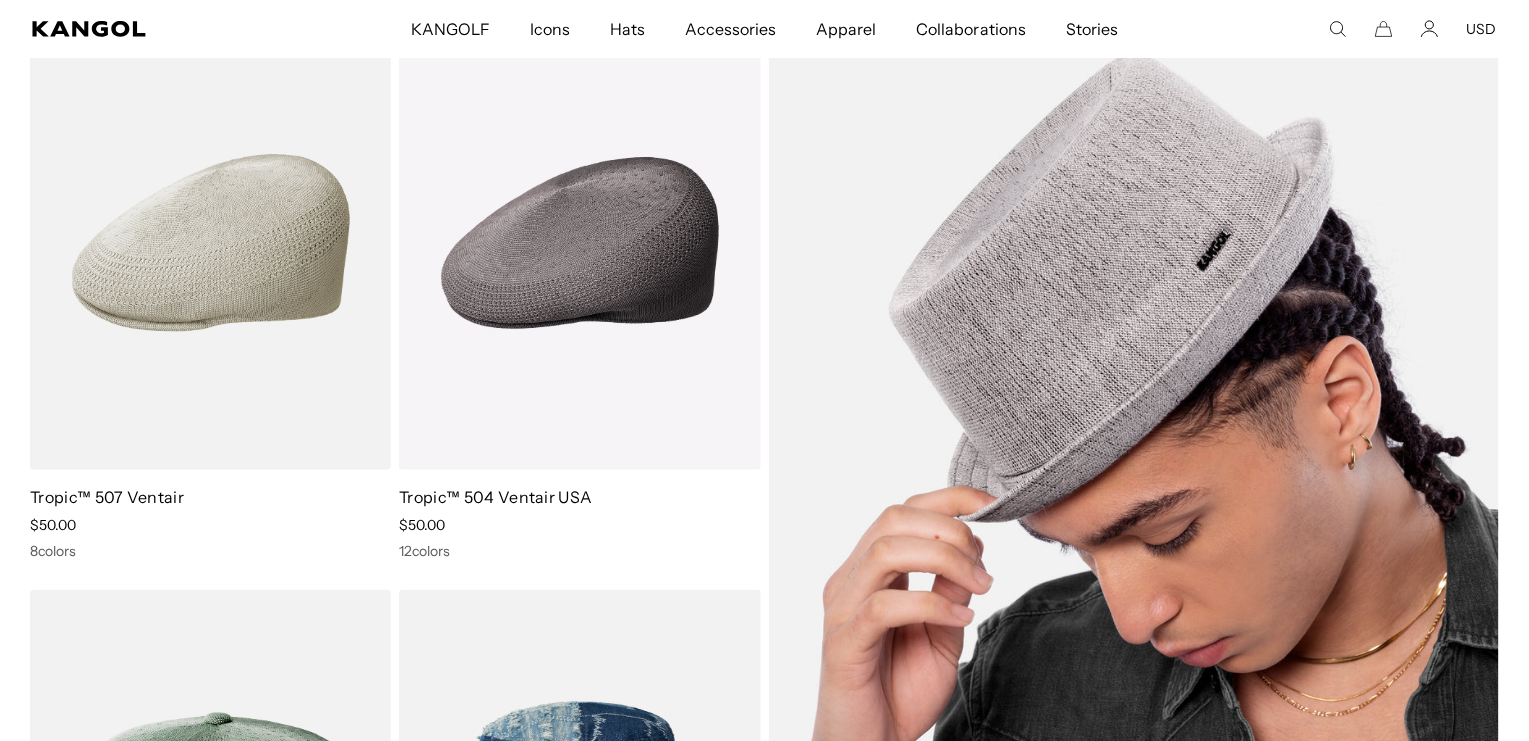 click at bounding box center (1134, 529) 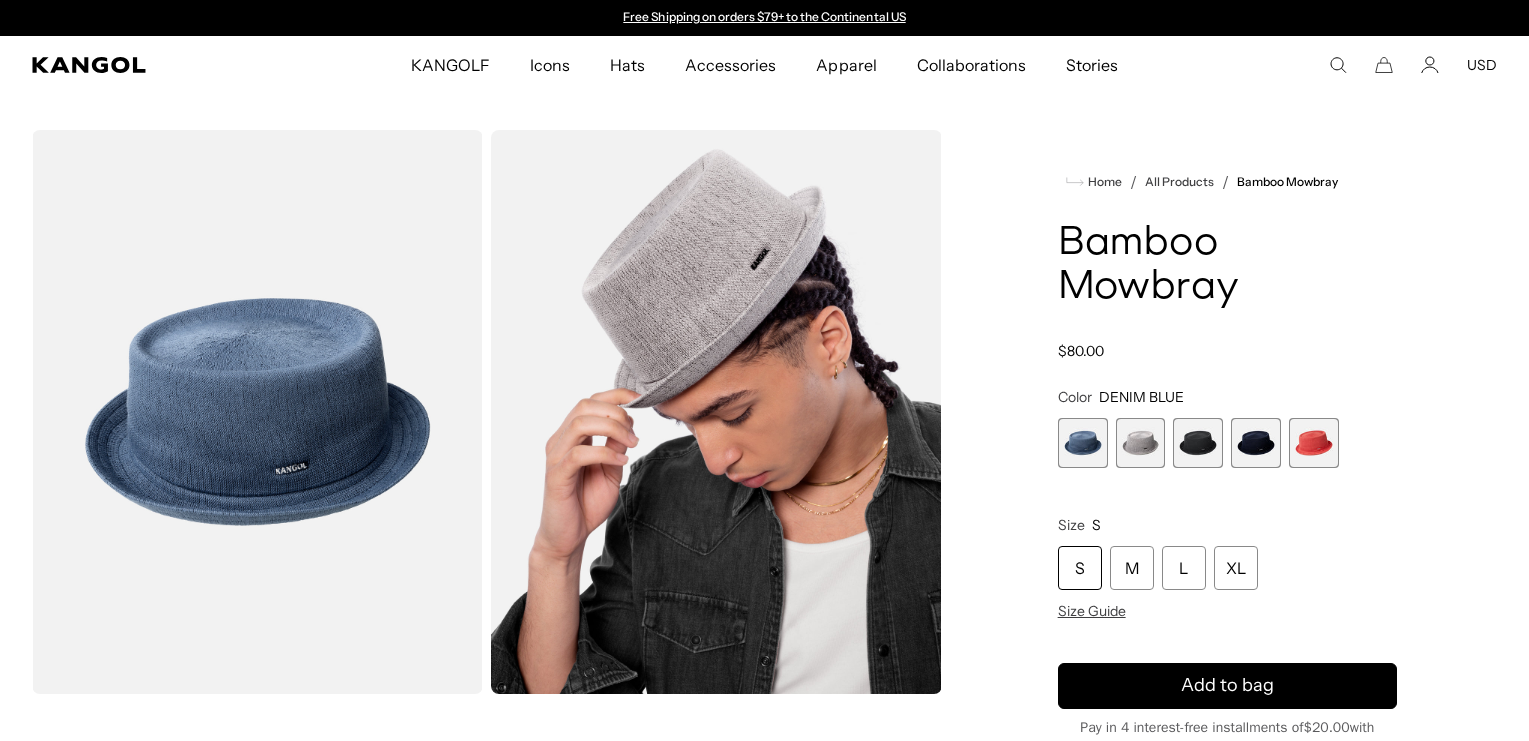 scroll, scrollTop: 0, scrollLeft: 0, axis: both 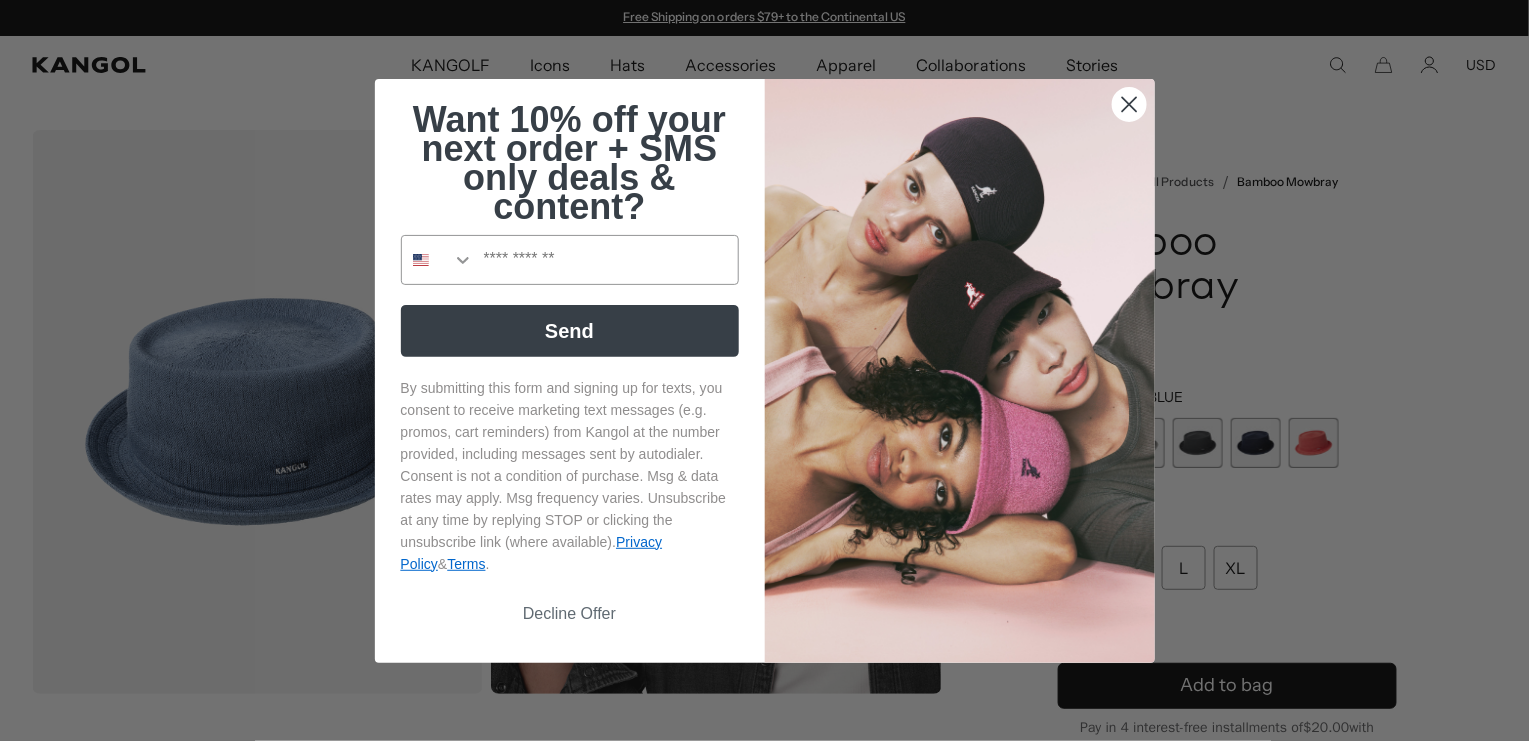 click 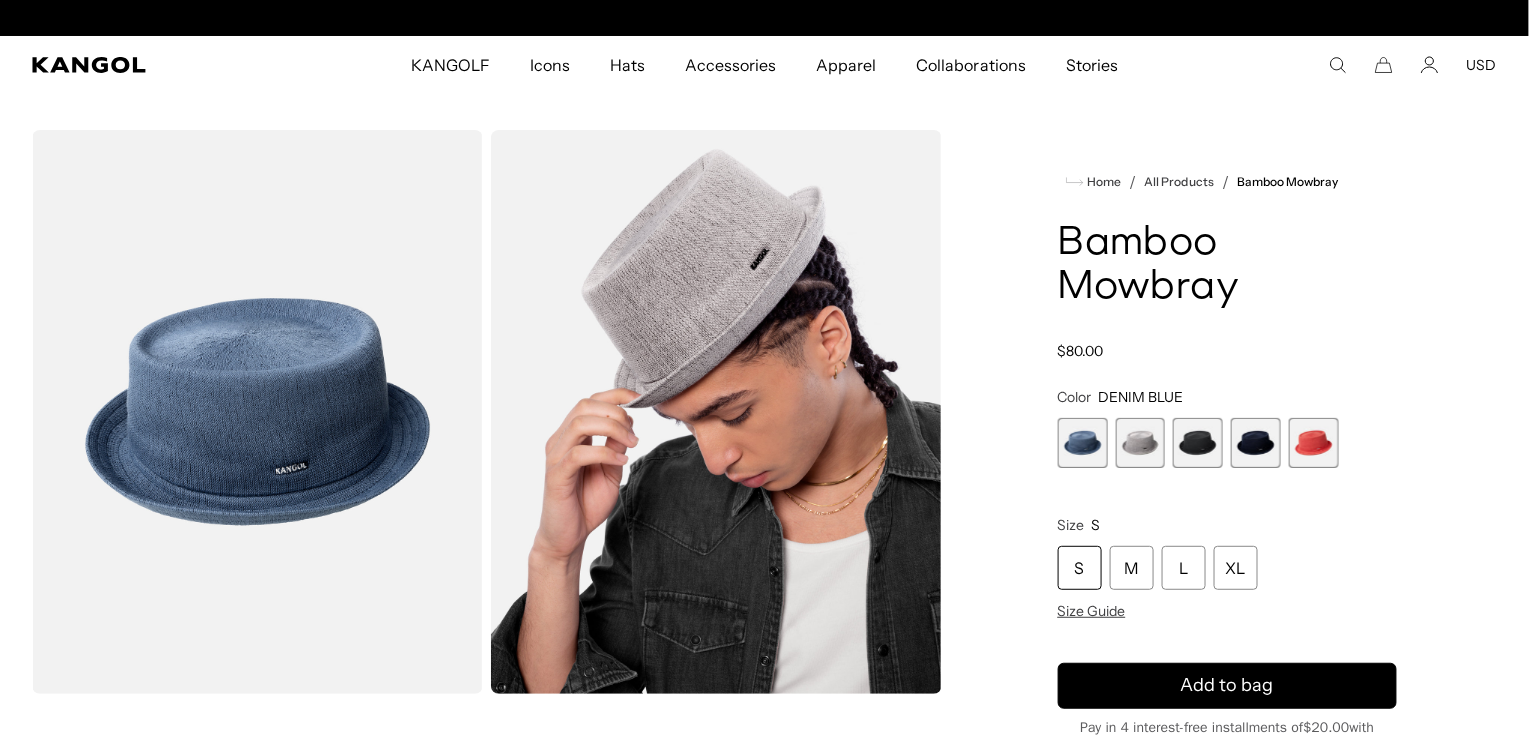scroll, scrollTop: 0, scrollLeft: 0, axis: both 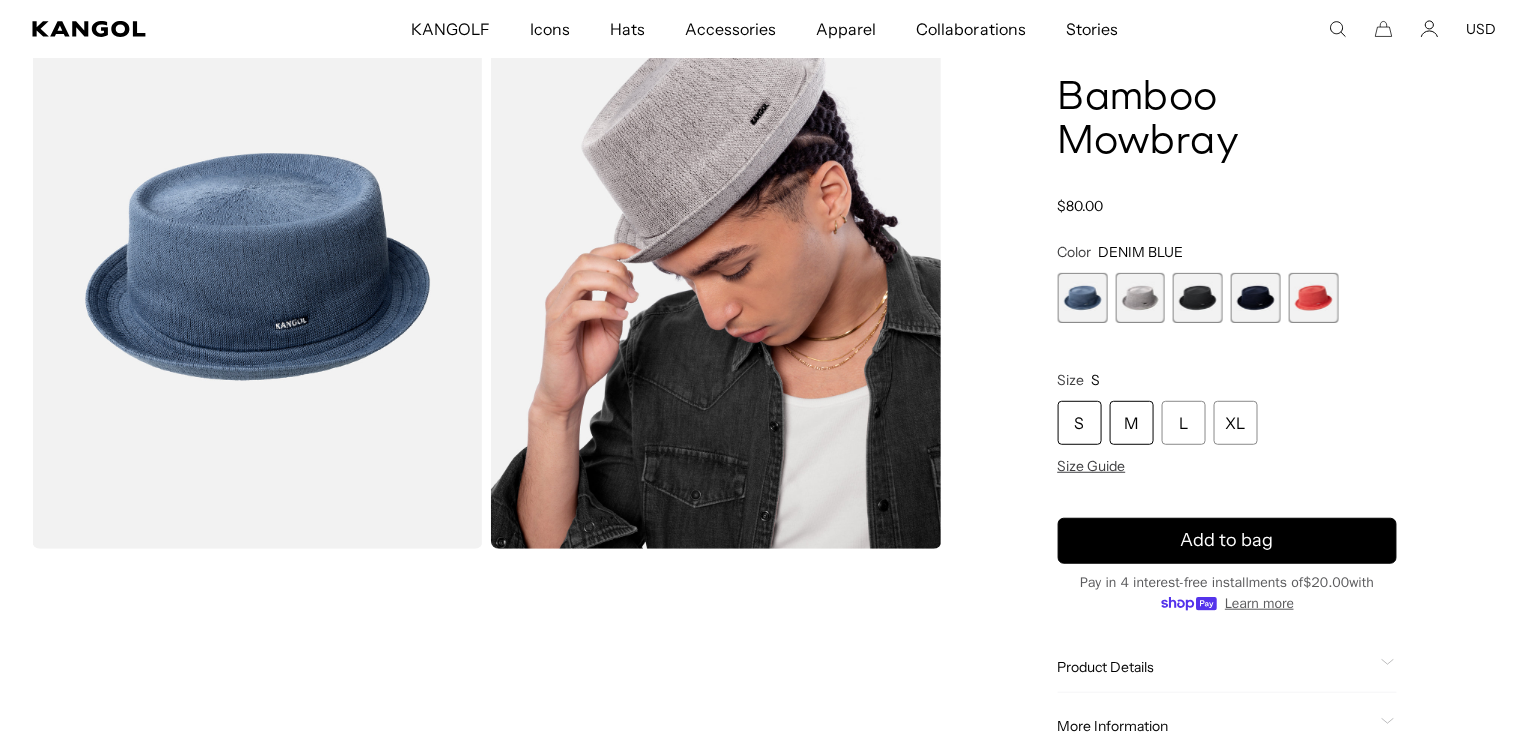 click on "M" at bounding box center [1132, 423] 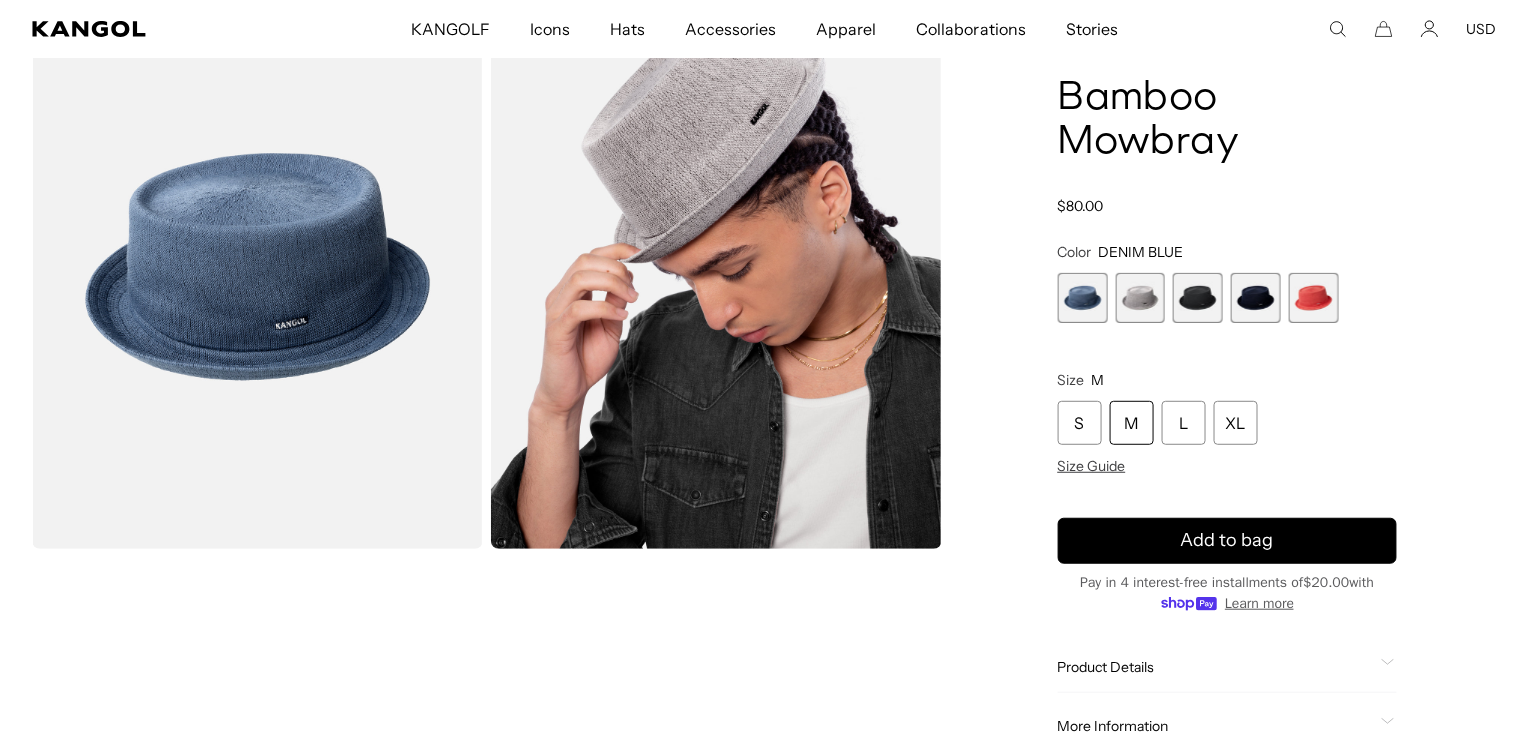 scroll, scrollTop: 0, scrollLeft: 509, axis: horizontal 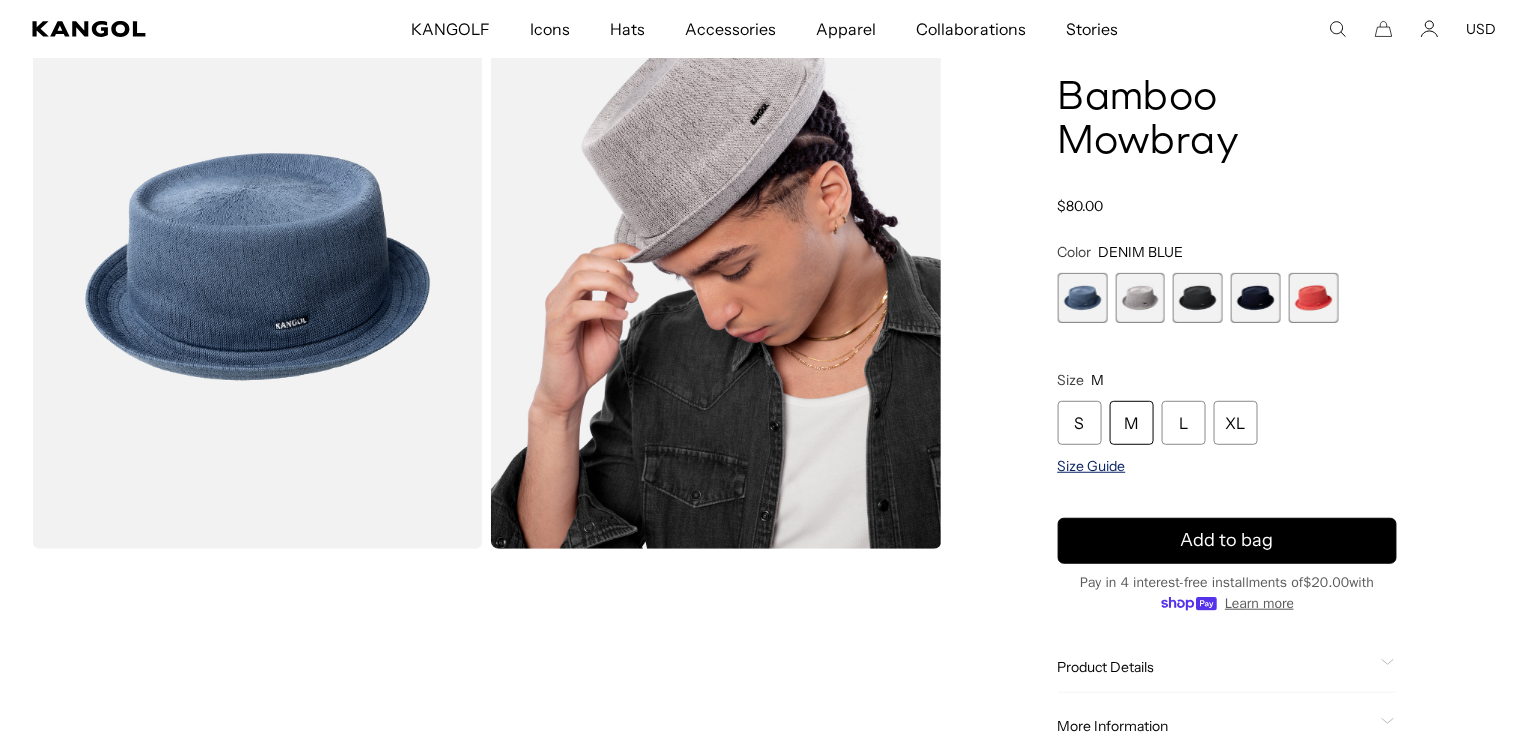 click on "Size Guide" at bounding box center [1092, 466] 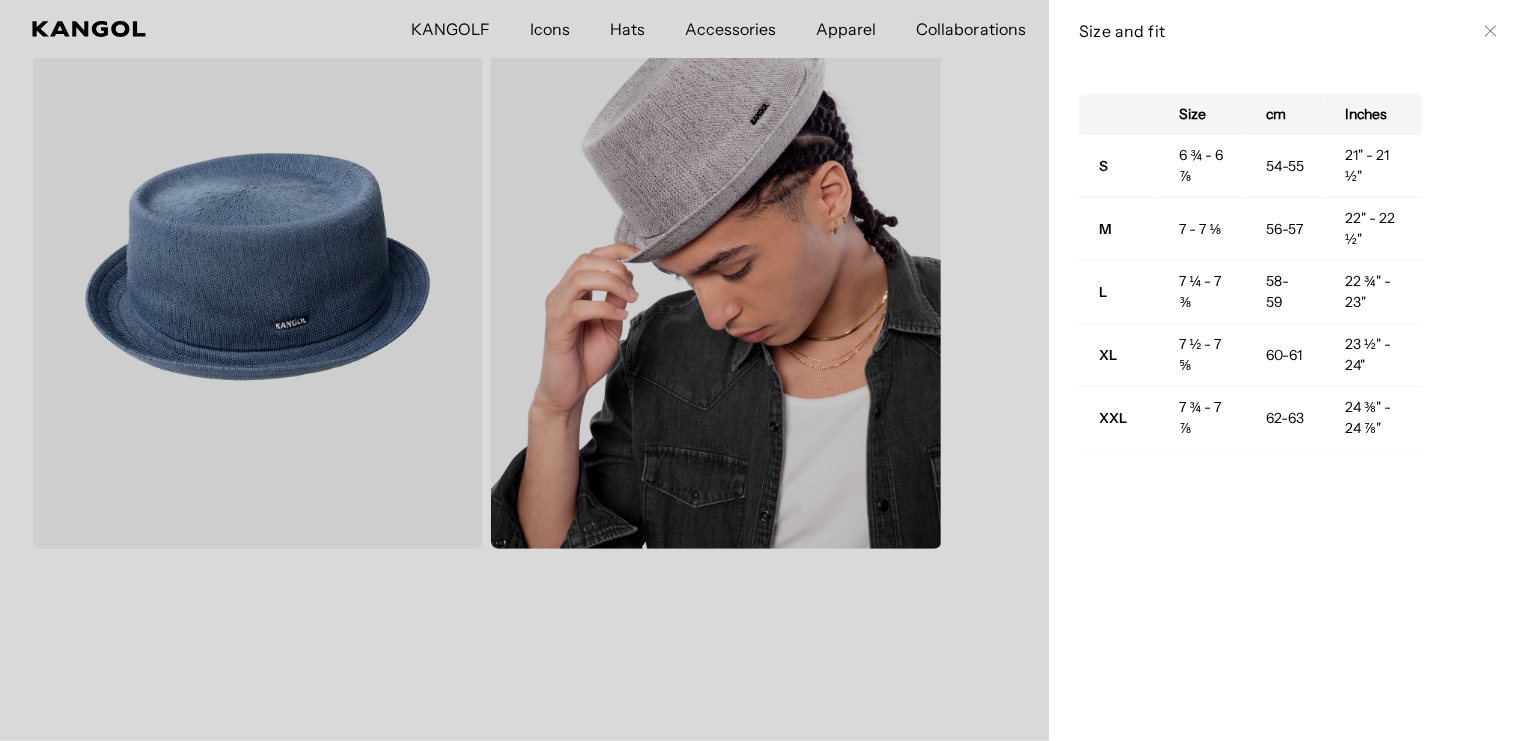 scroll, scrollTop: 0, scrollLeft: 509, axis: horizontal 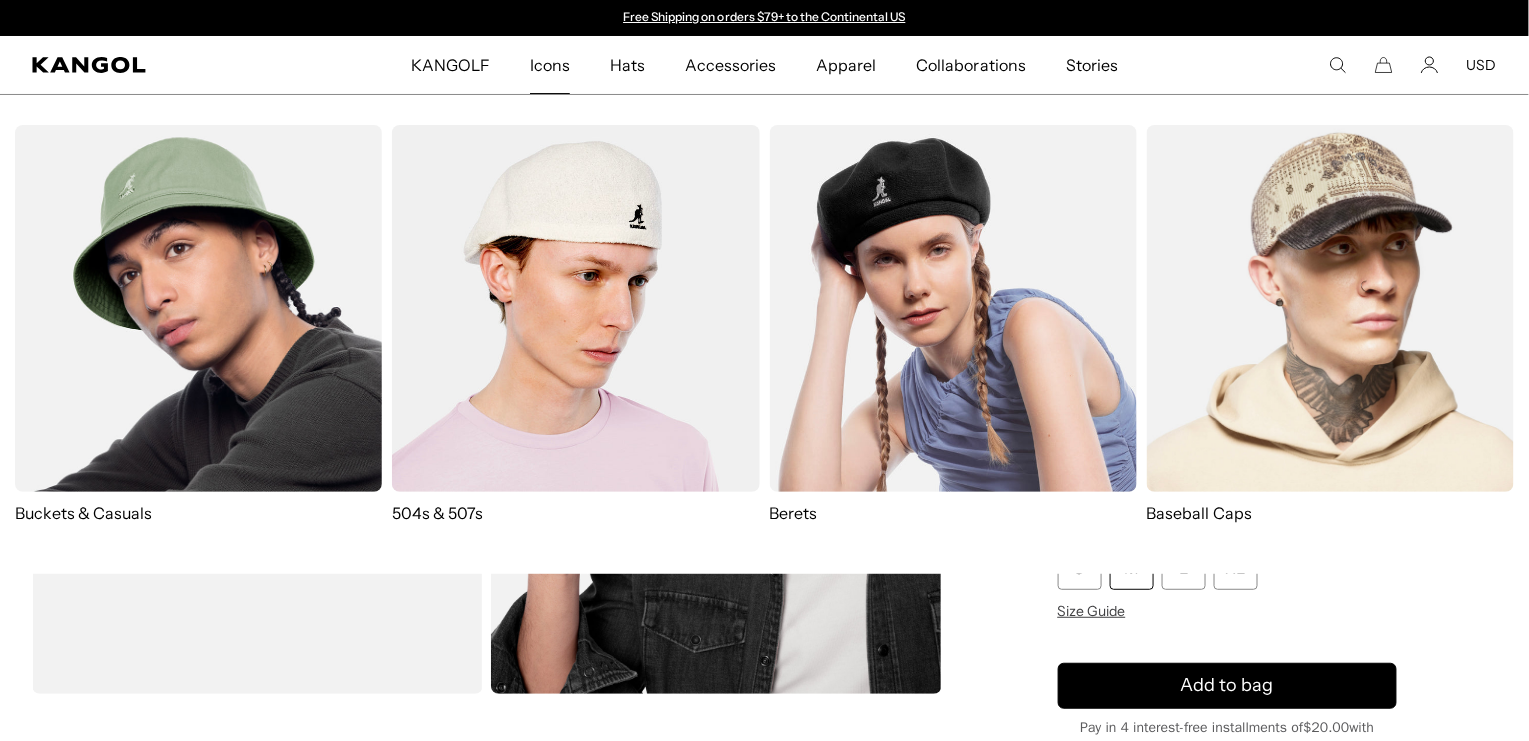 click on "Icons
Buckets & Casuals
504s & 507s
Berets
Baseball Caps" at bounding box center [764, 334] 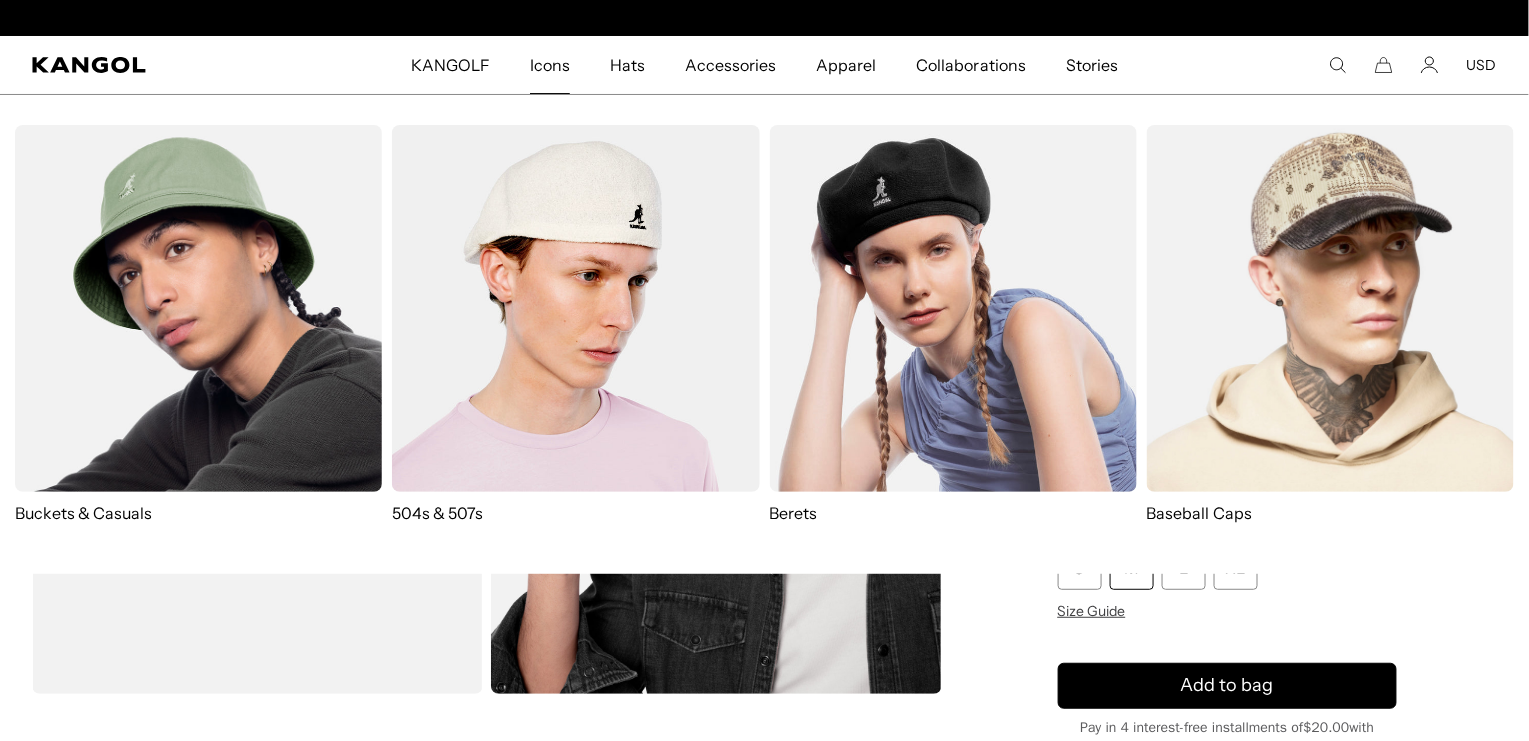 scroll, scrollTop: 0, scrollLeft: 0, axis: both 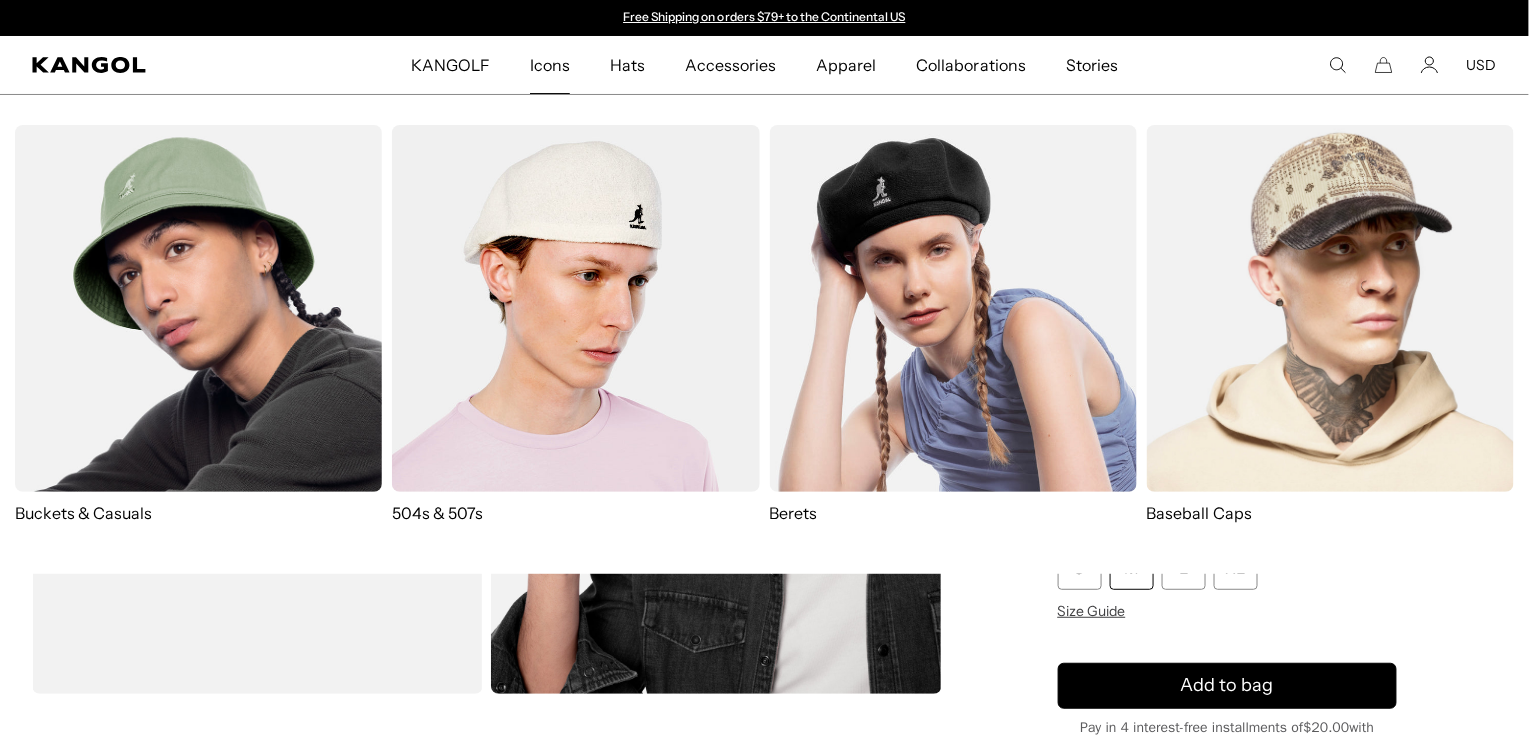 click at bounding box center (198, 308) 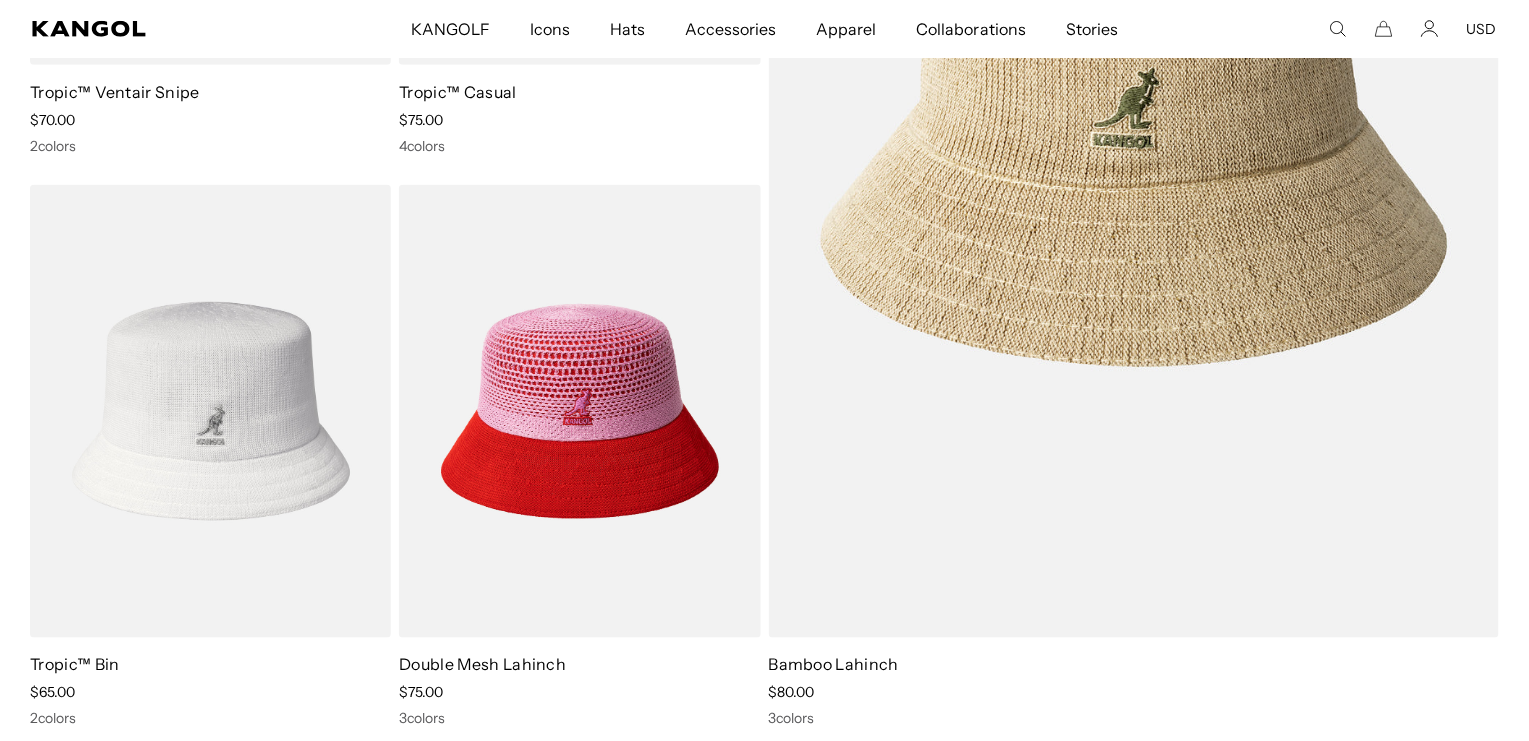 scroll, scrollTop: 616, scrollLeft: 0, axis: vertical 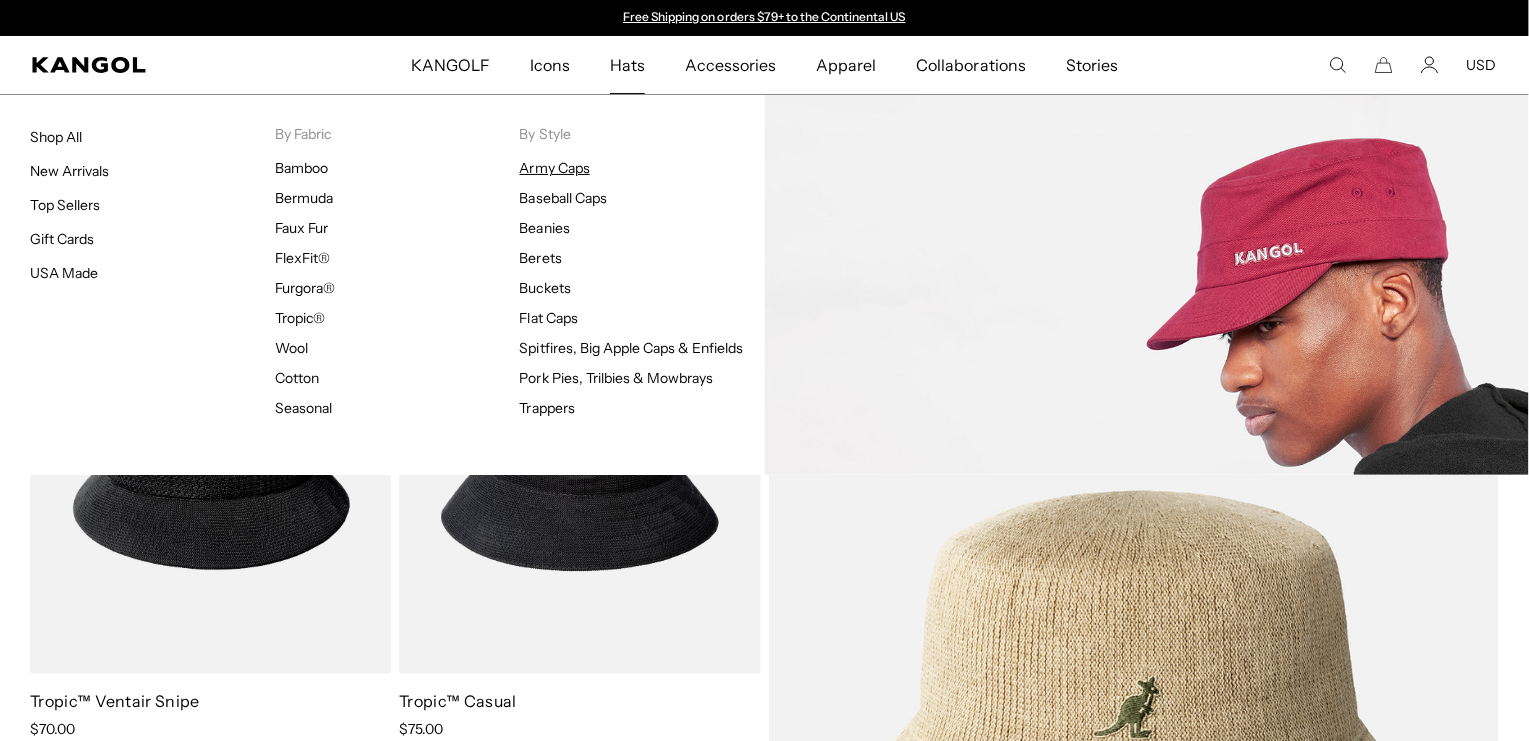 click on "Army Caps" at bounding box center (555, 168) 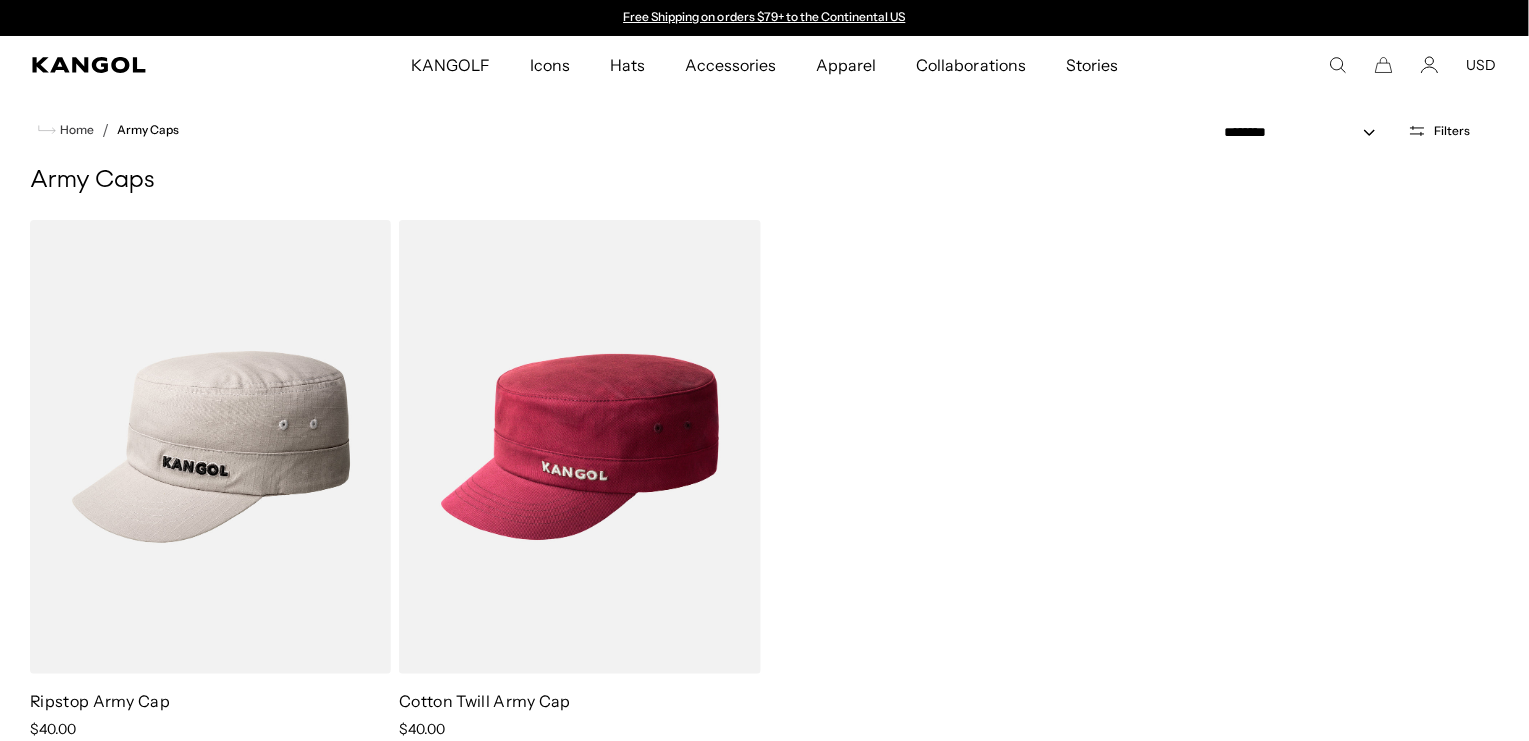 scroll, scrollTop: 0, scrollLeft: 0, axis: both 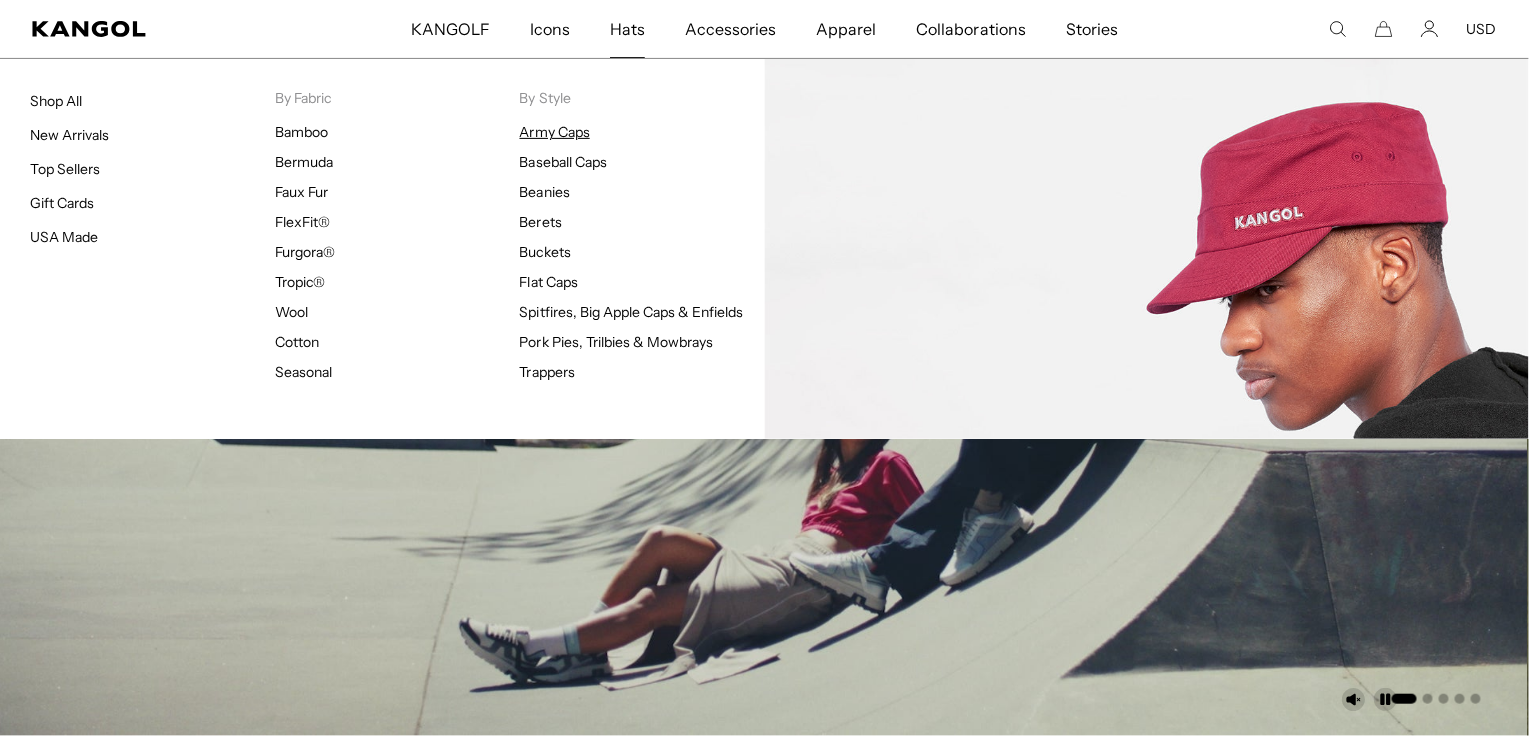 click on "Army Caps" at bounding box center (555, 132) 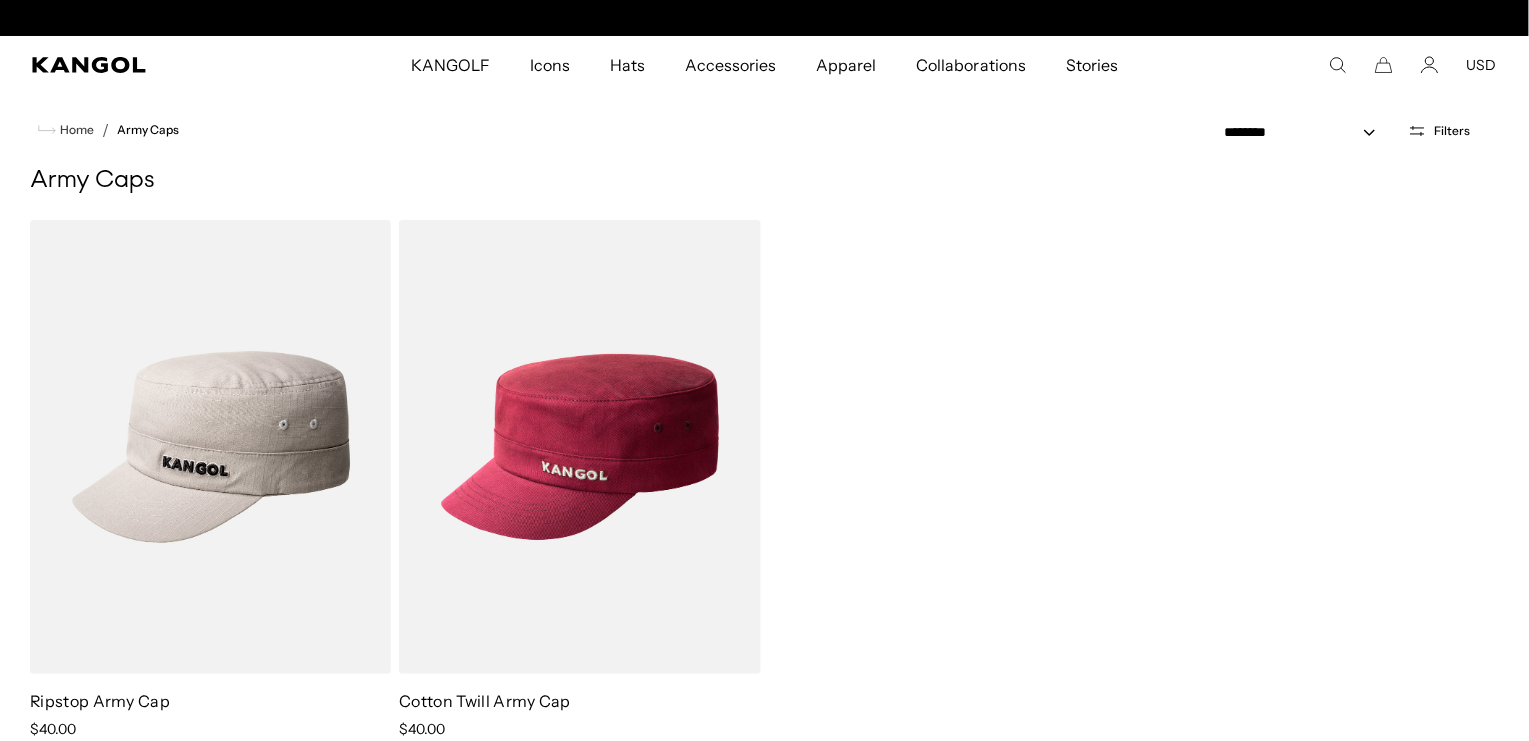 scroll, scrollTop: 45, scrollLeft: 0, axis: vertical 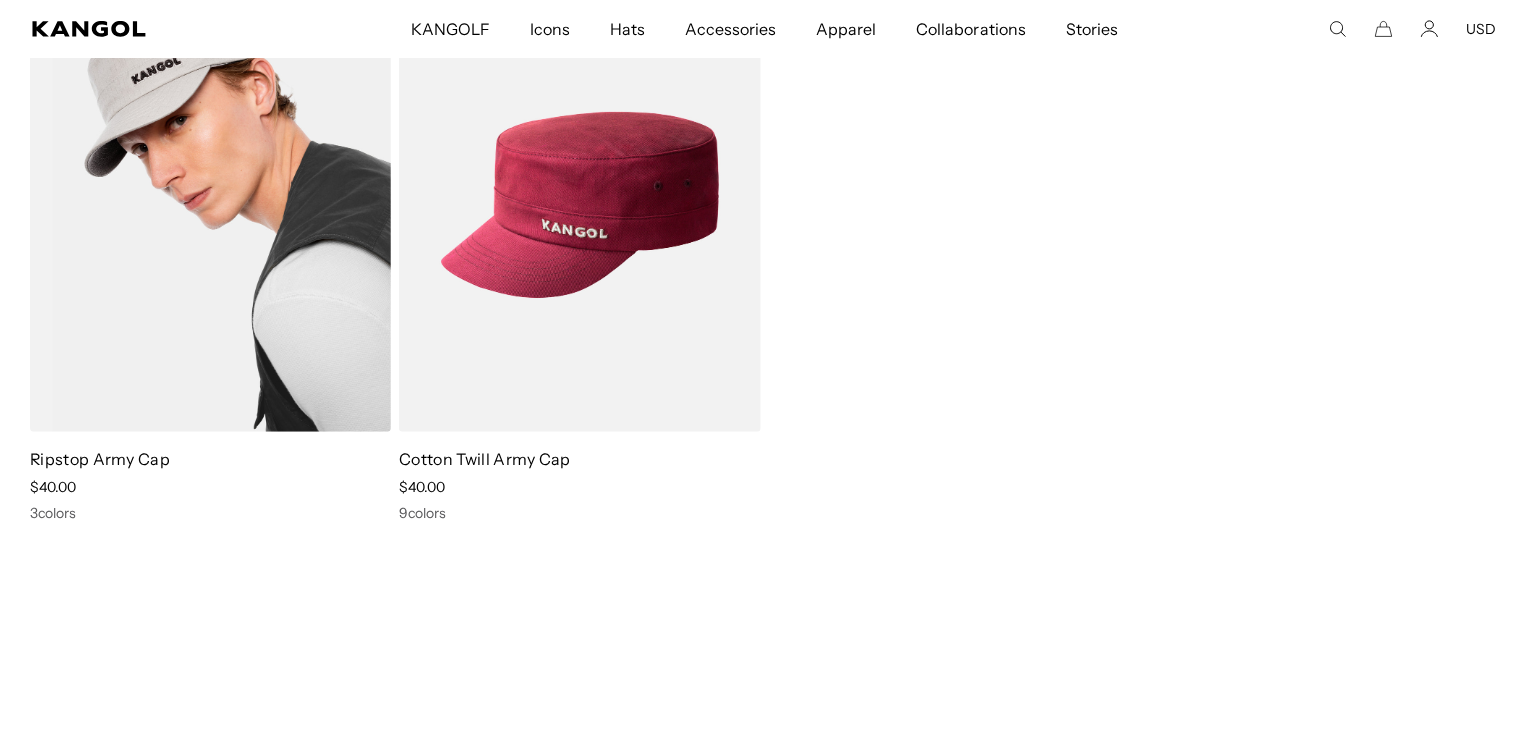 click 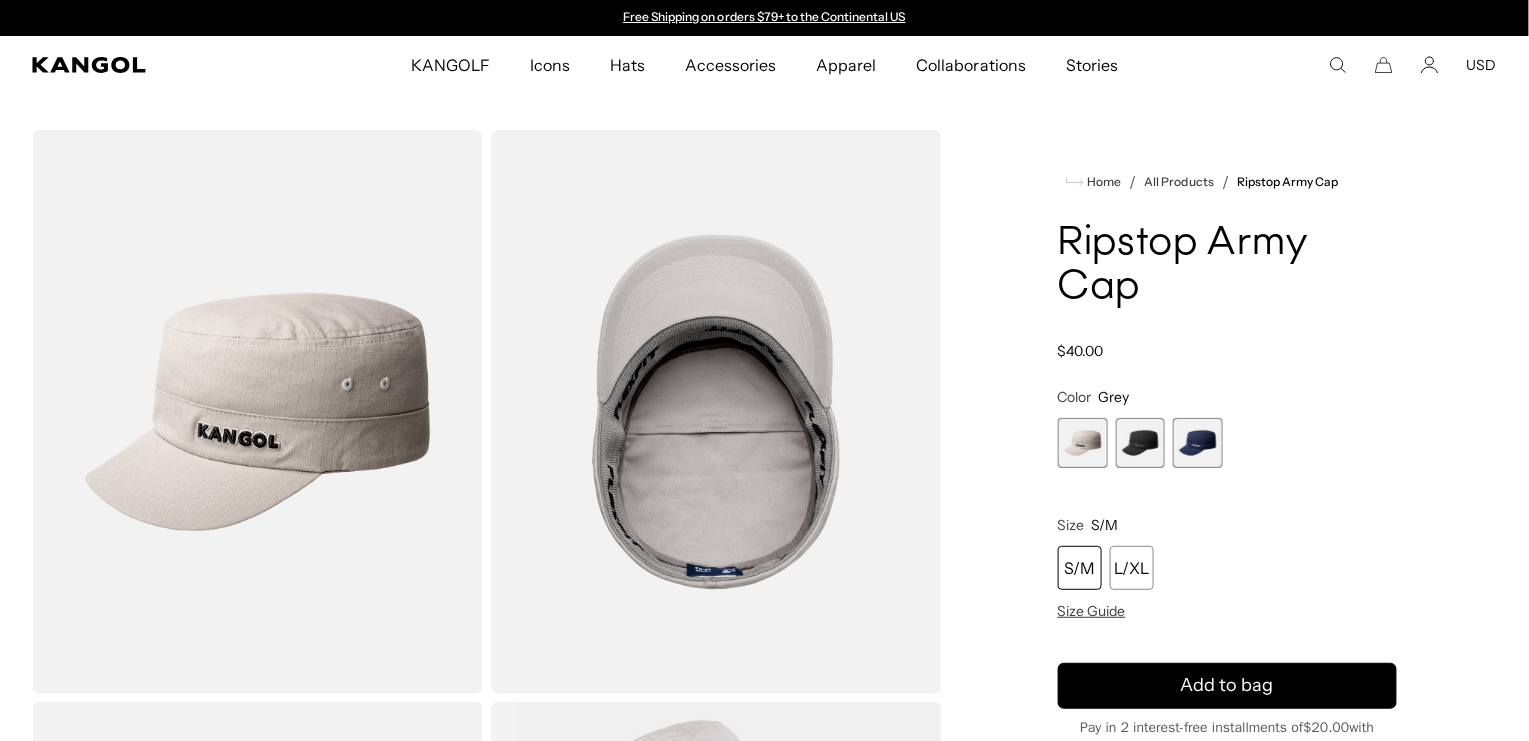 scroll, scrollTop: 0, scrollLeft: 0, axis: both 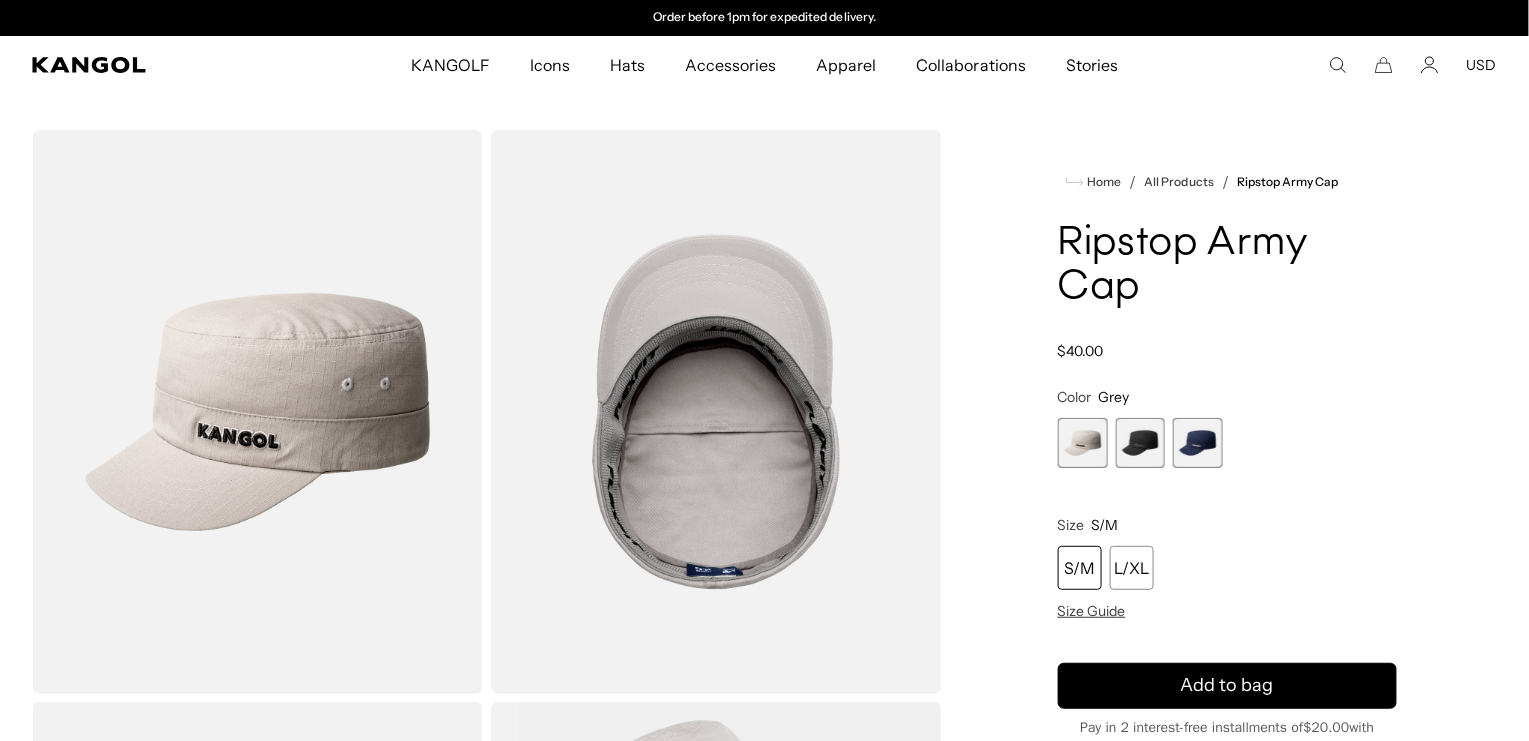 click at bounding box center (1083, 443) 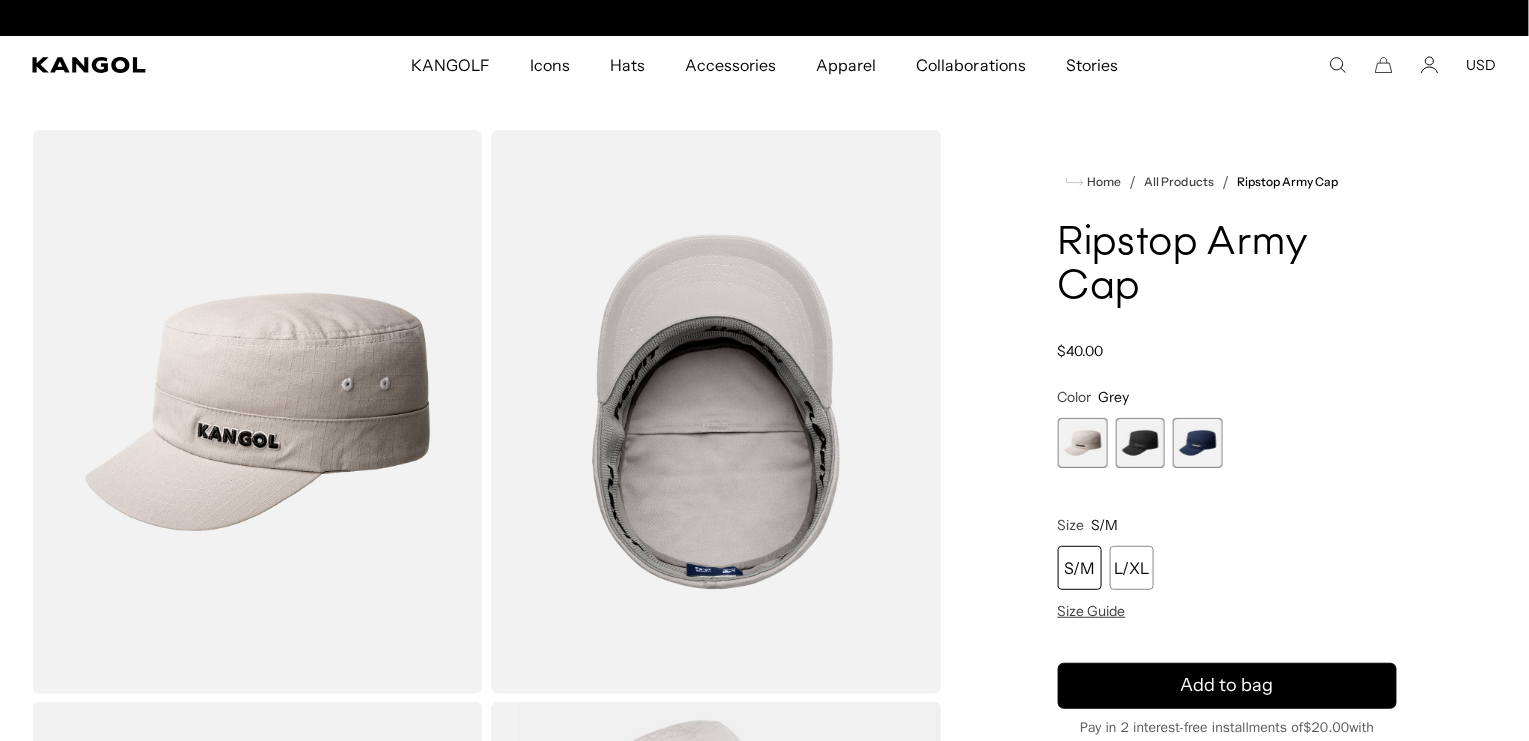 scroll, scrollTop: 0, scrollLeft: 0, axis: both 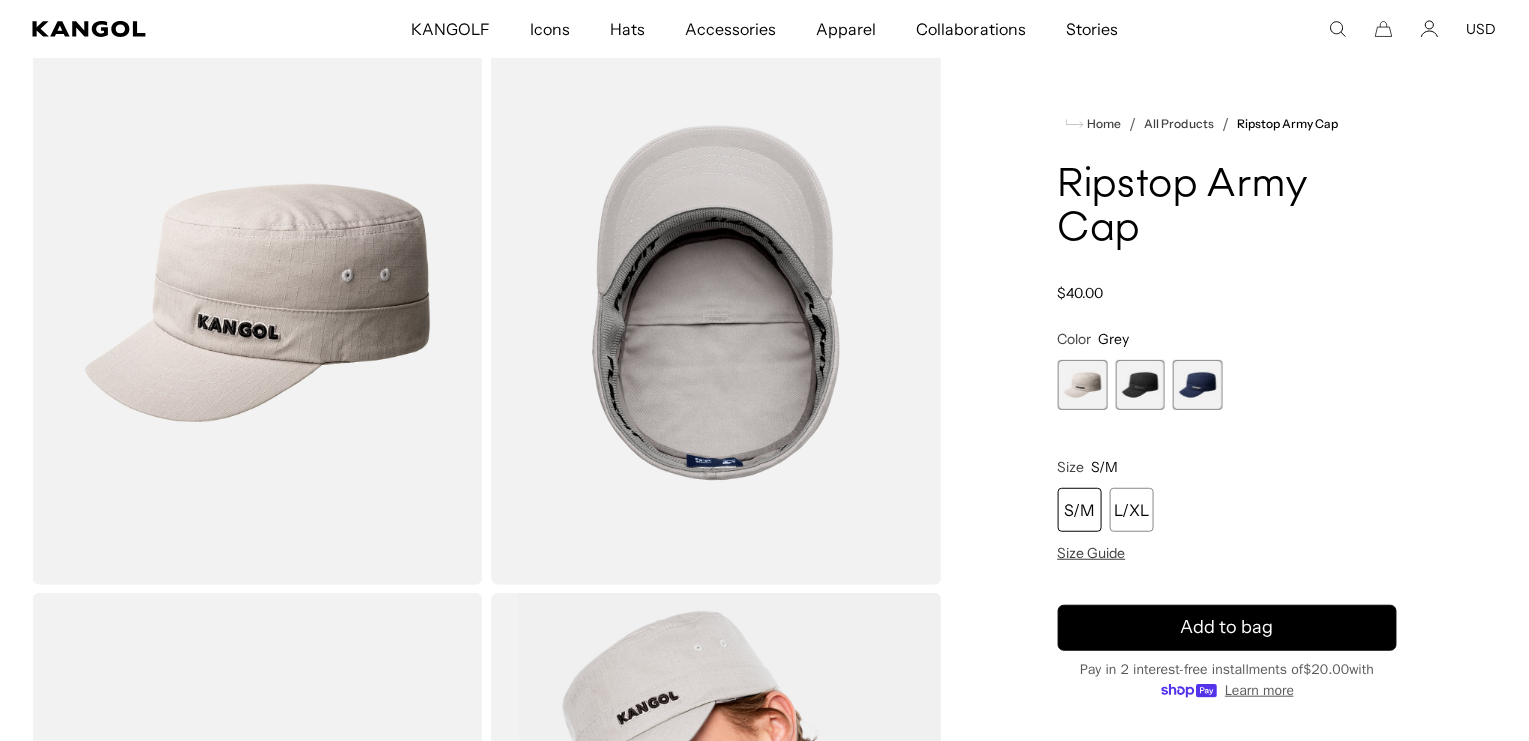 click on "S/M" at bounding box center (1080, 510) 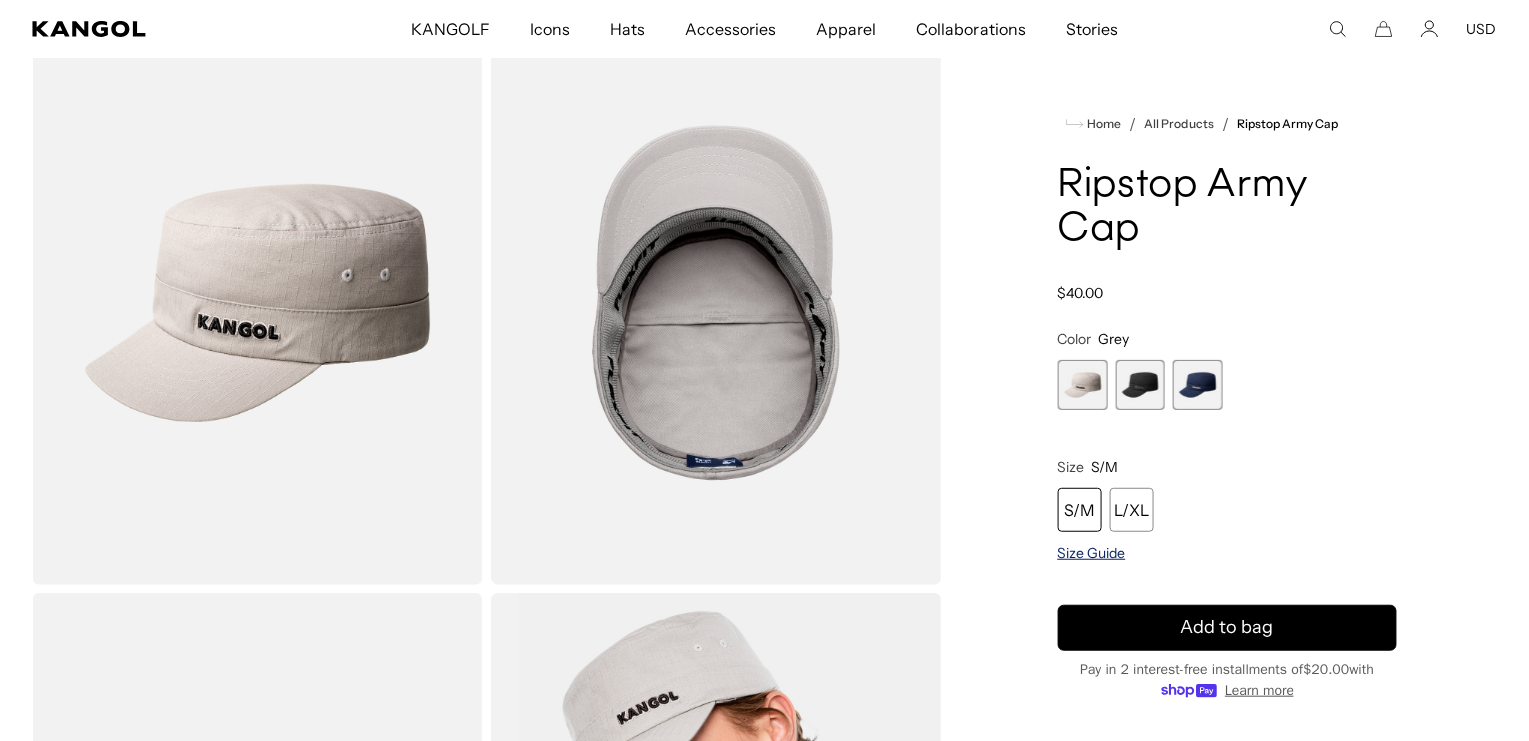 scroll, scrollTop: 0, scrollLeft: 0, axis: both 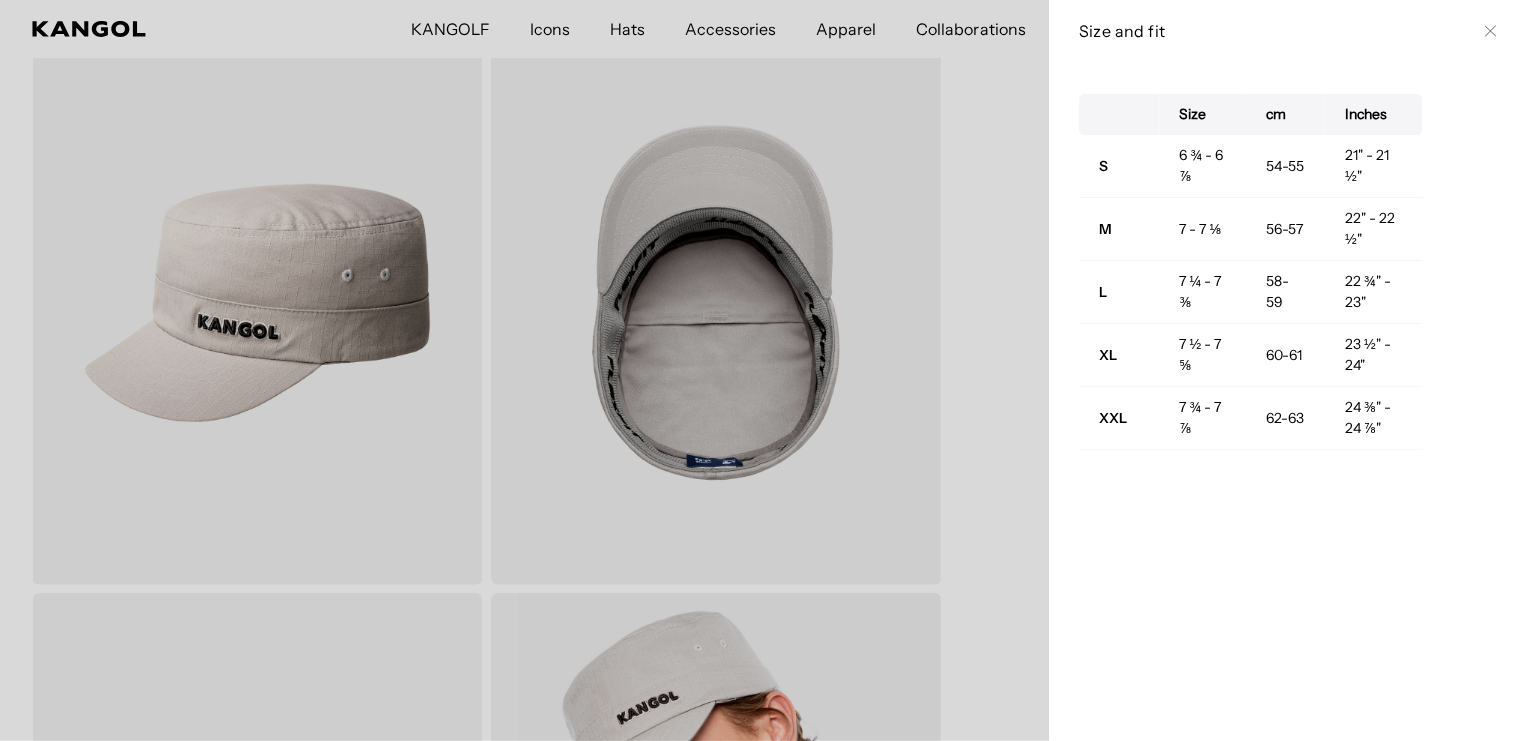 click 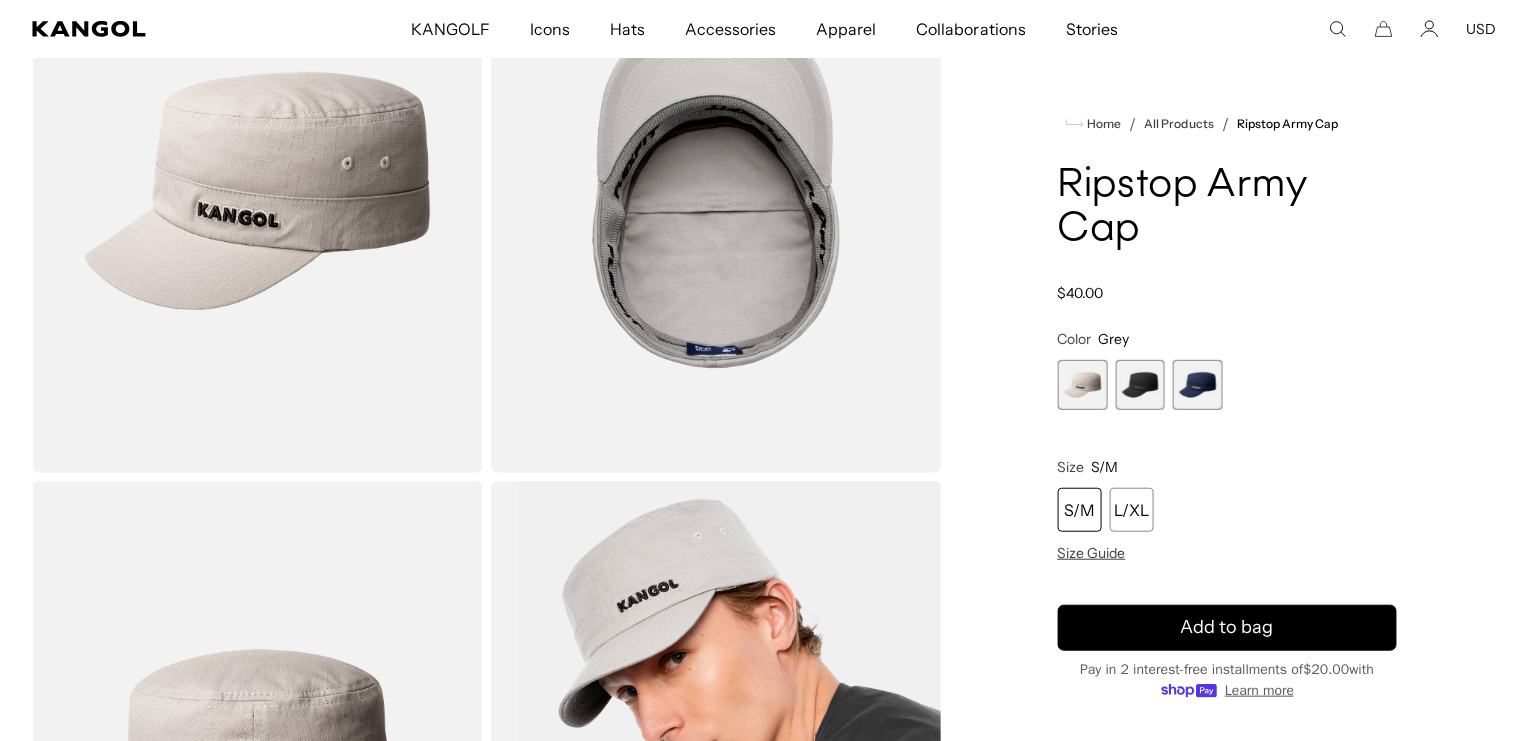 scroll, scrollTop: 240, scrollLeft: 0, axis: vertical 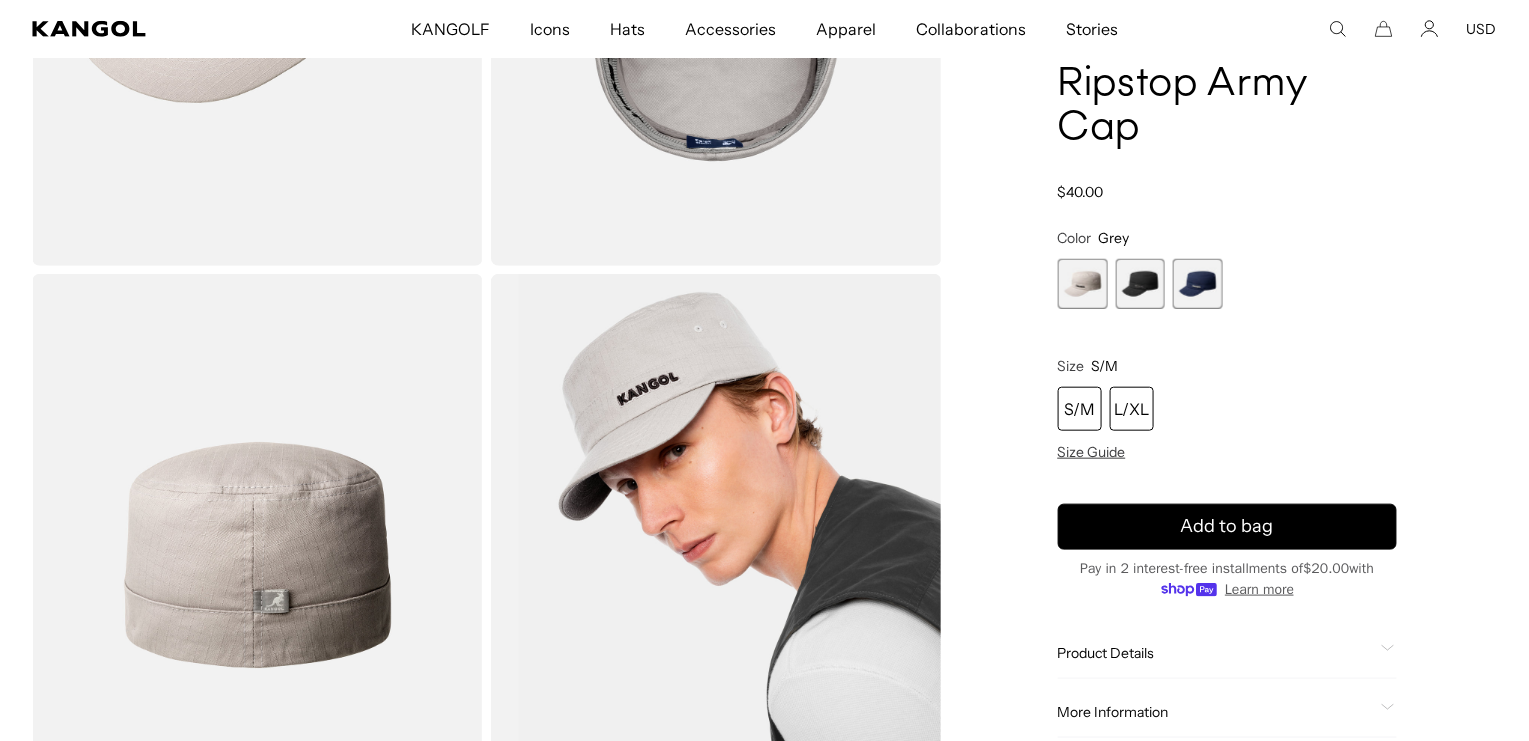 click on "L/XL" at bounding box center [1132, 409] 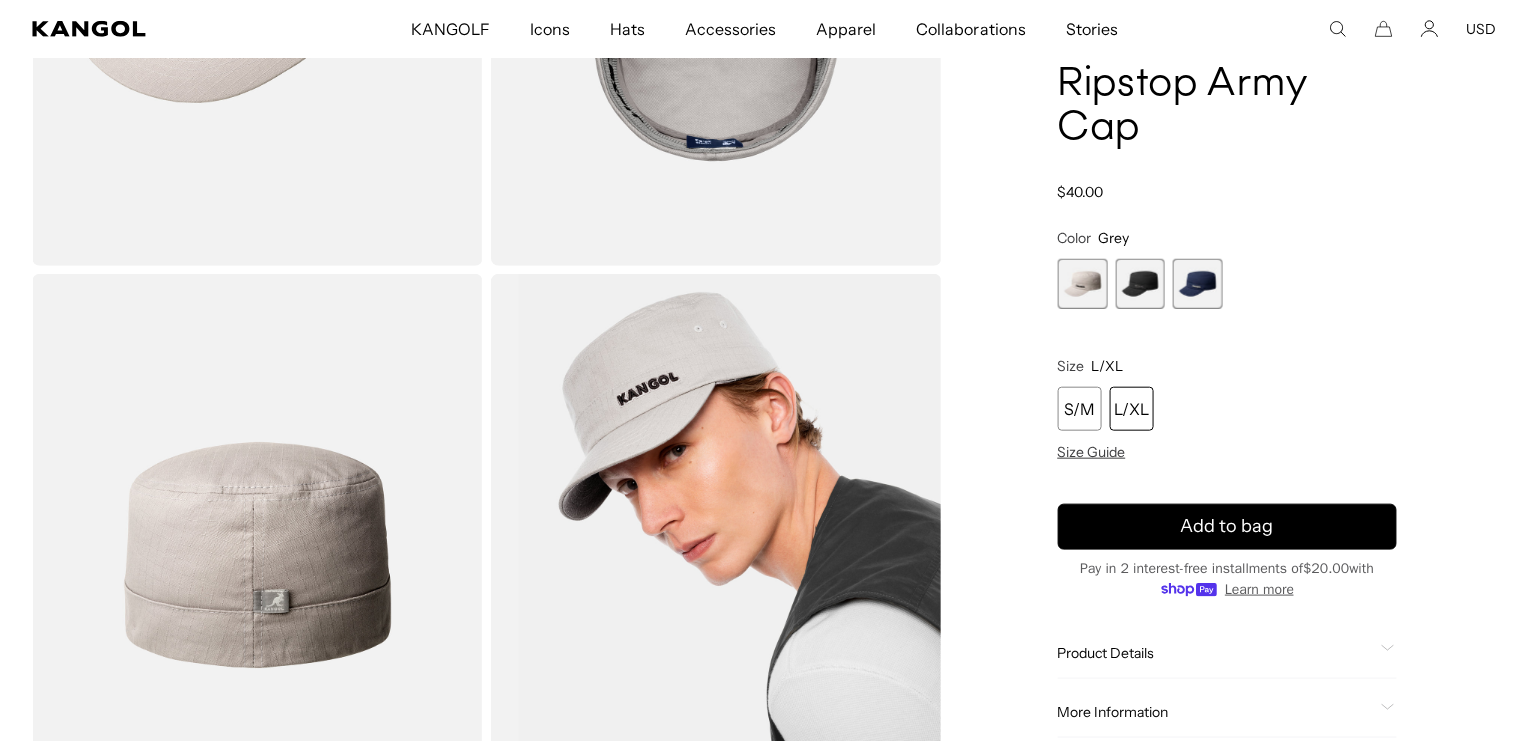 scroll, scrollTop: 0, scrollLeft: 0, axis: both 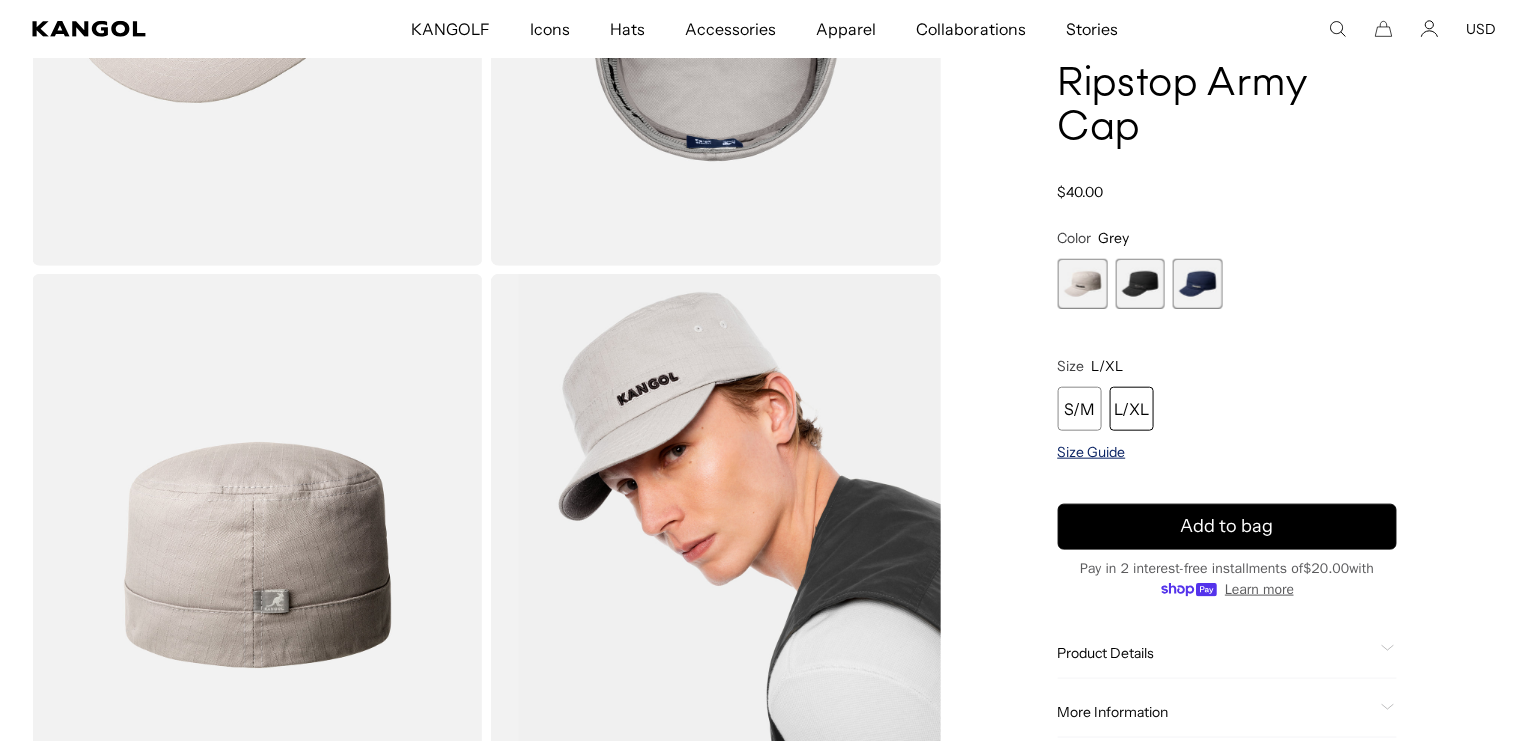 click on "Size Guide" at bounding box center [1092, 452] 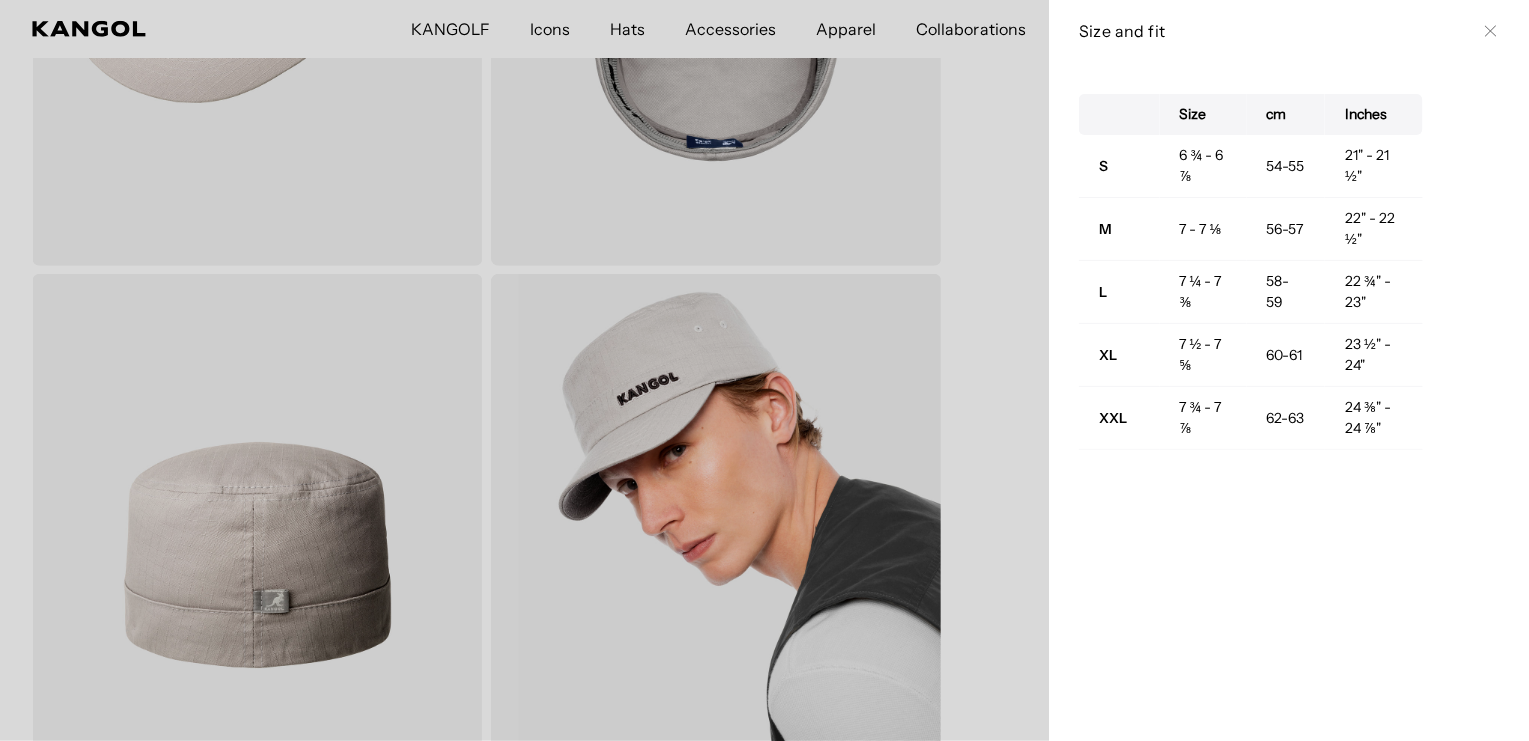 scroll, scrollTop: 0, scrollLeft: 0, axis: both 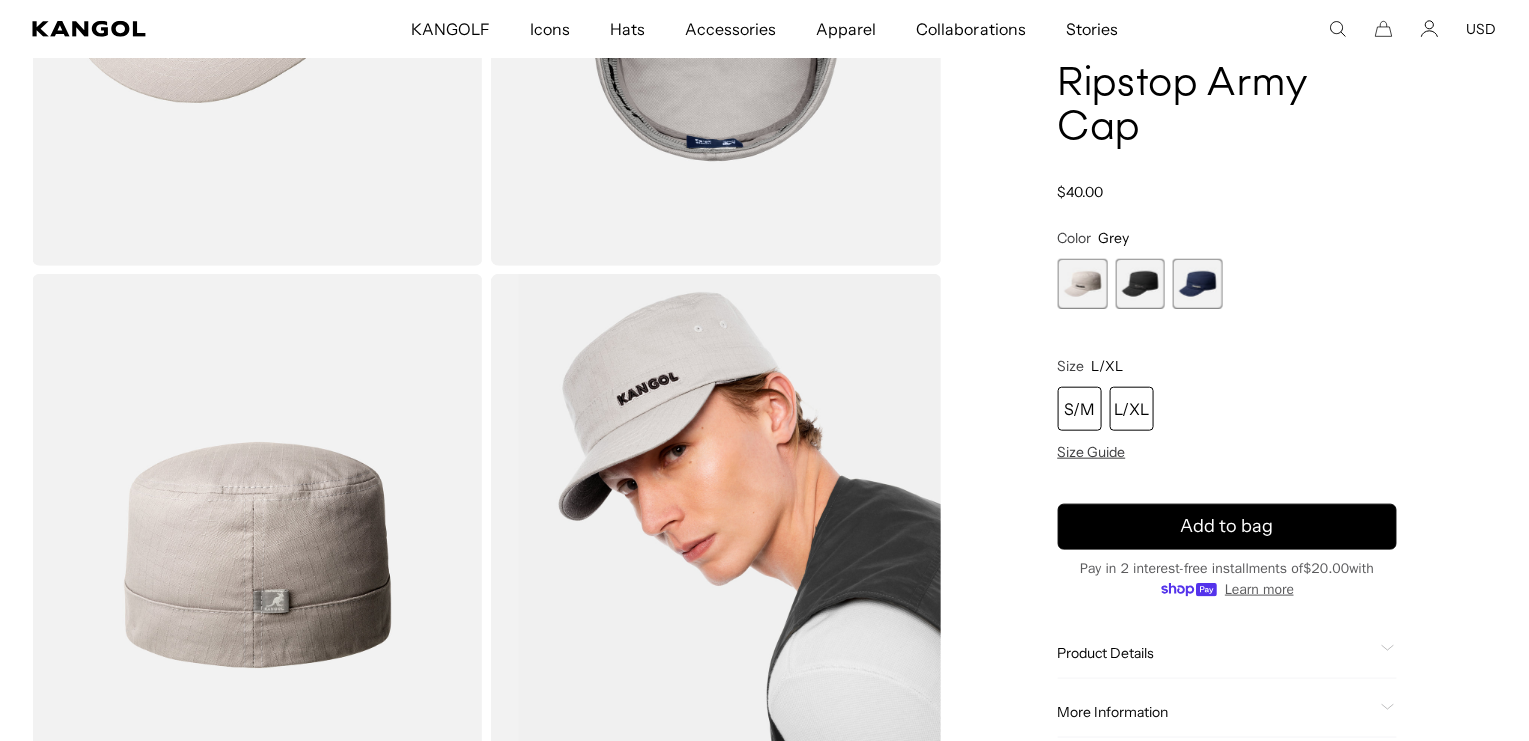 click on "S/M" at bounding box center [1080, 409] 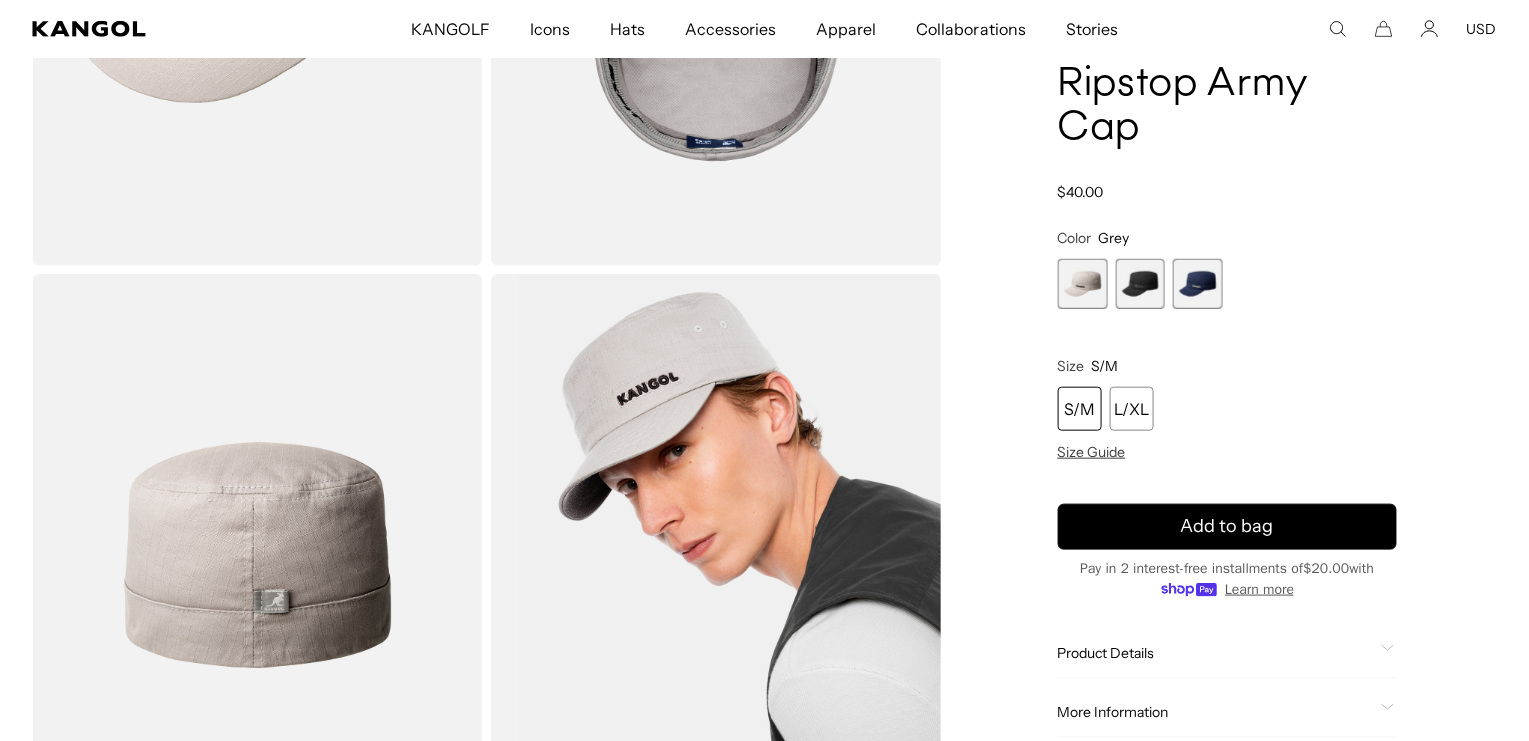 scroll, scrollTop: 0, scrollLeft: 509, axis: horizontal 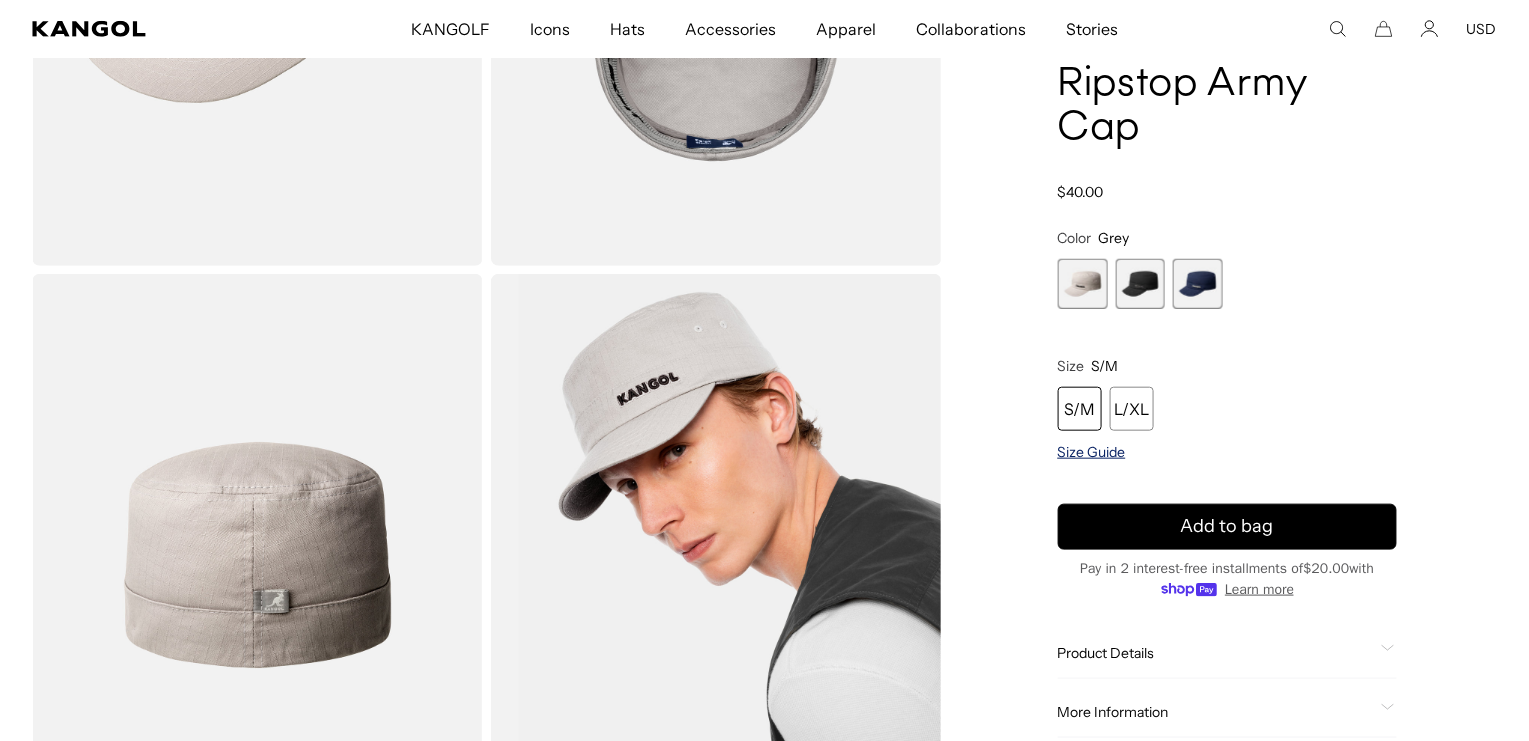 click on "Size Guide" at bounding box center [1092, 452] 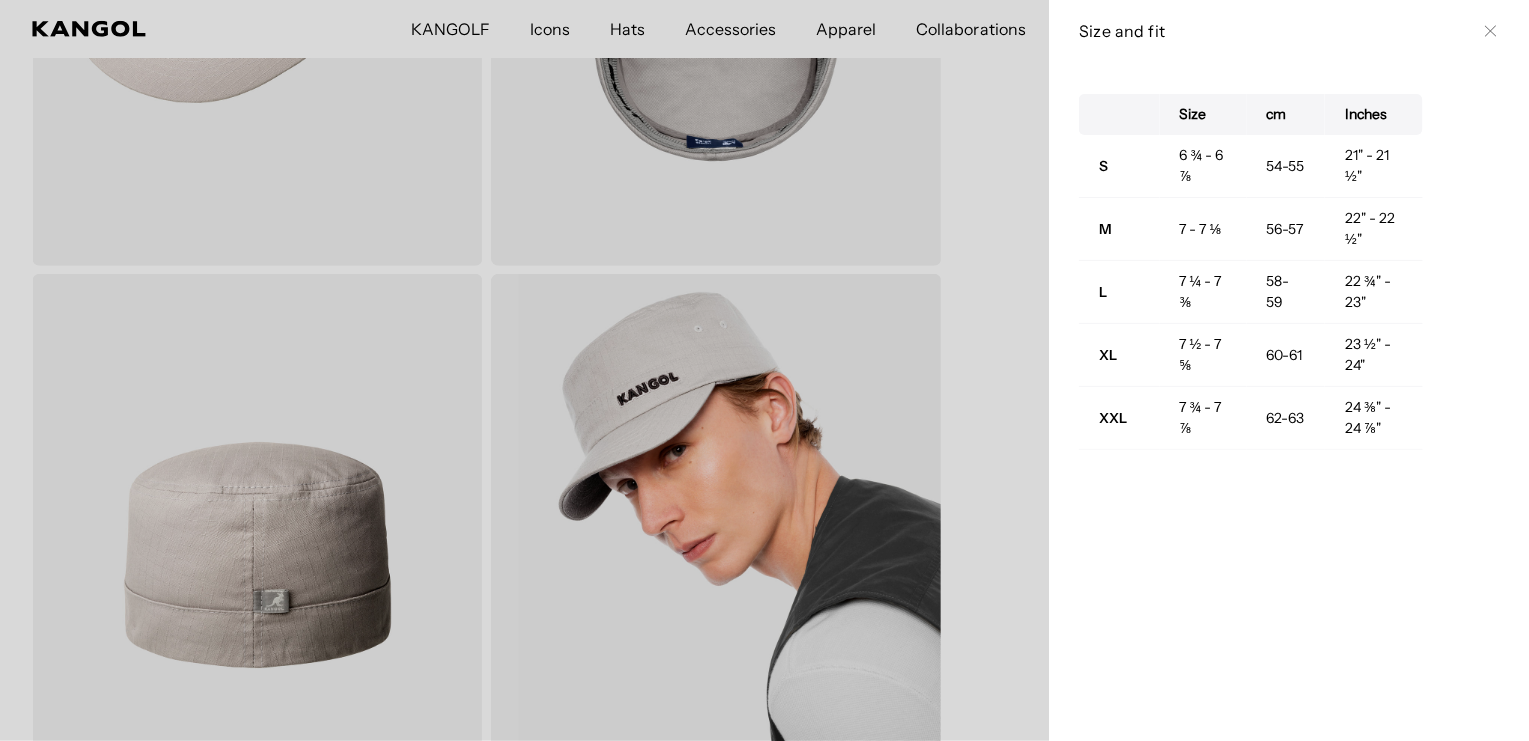 scroll, scrollTop: 0, scrollLeft: 0, axis: both 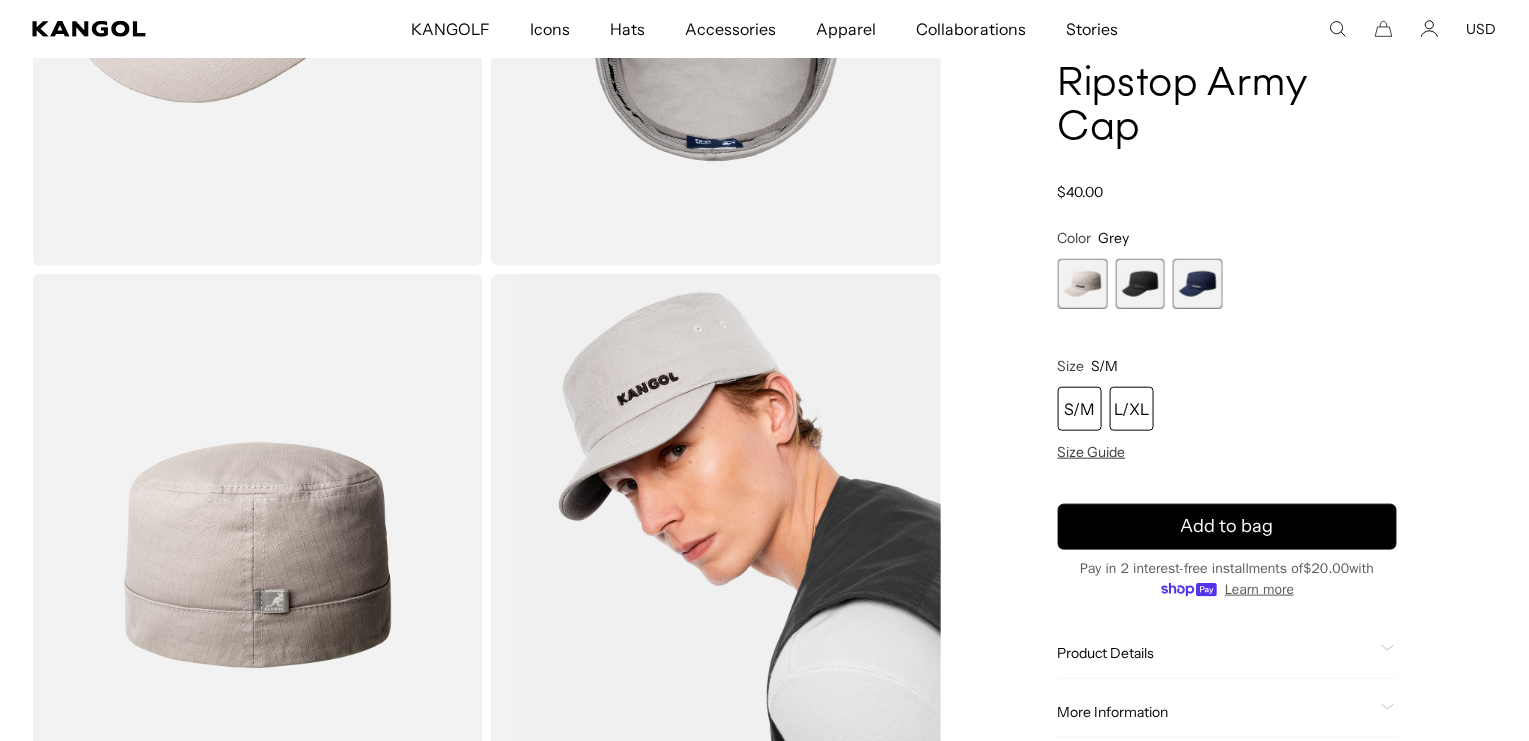 click on "L/XL" at bounding box center [1132, 409] 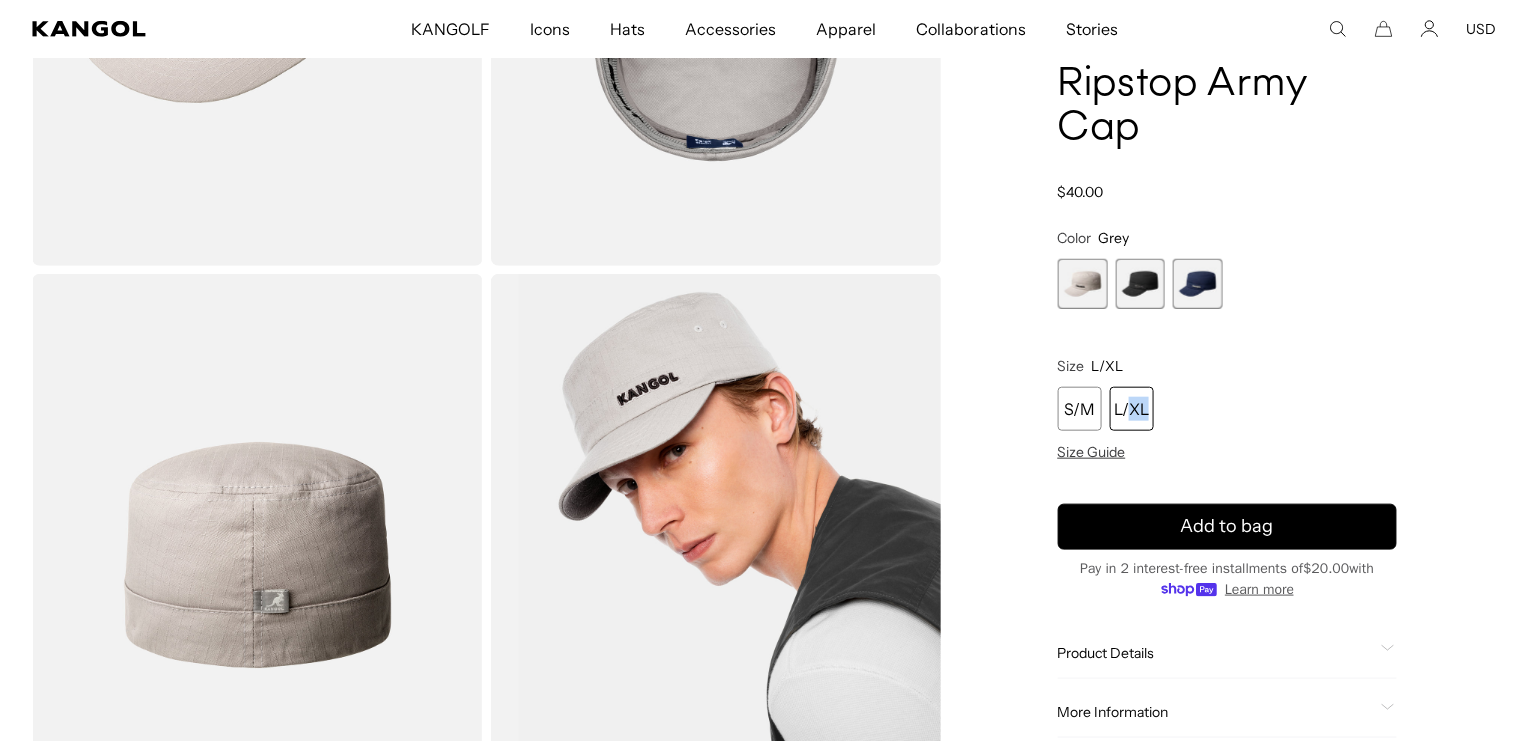 click on "L/XL" at bounding box center (1132, 409) 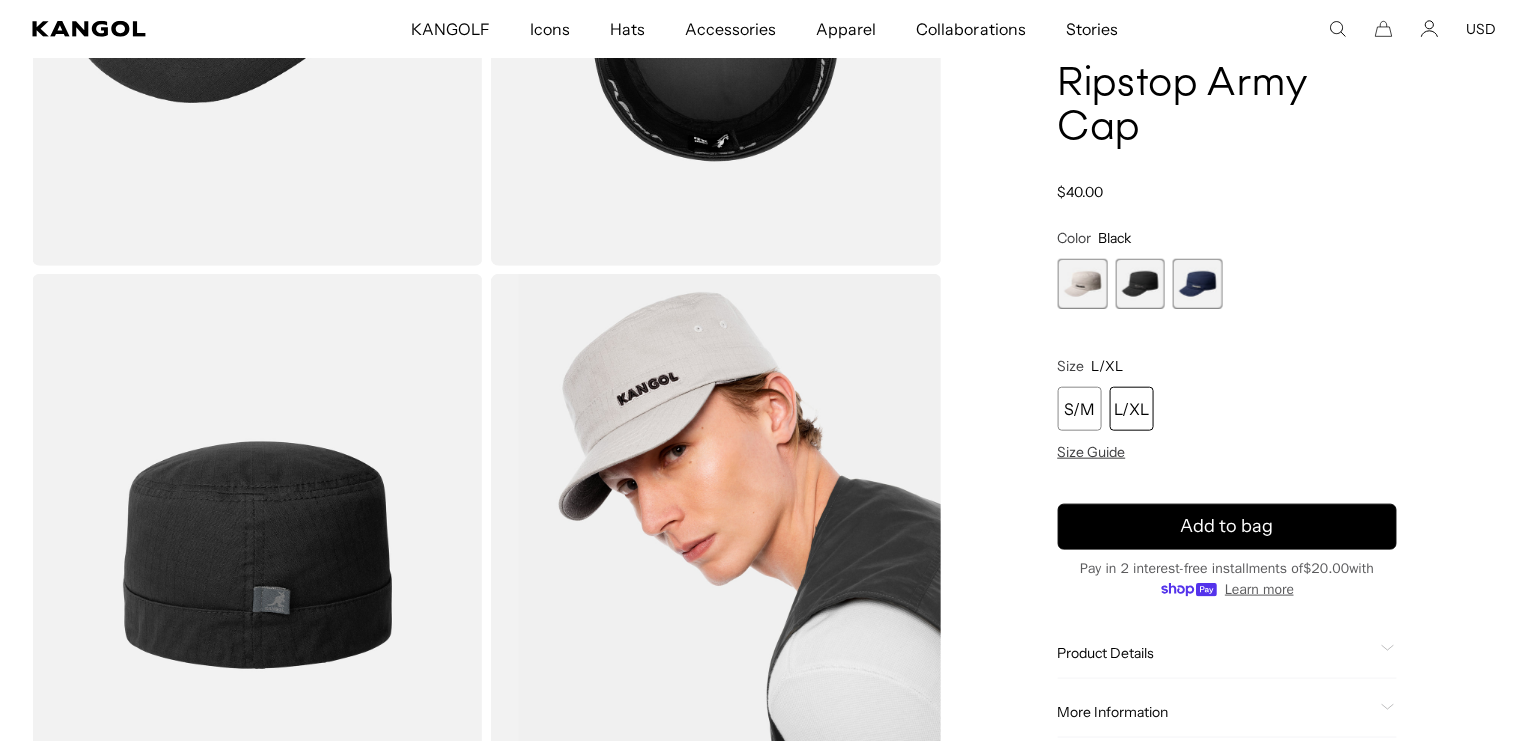 click on "L/XL" at bounding box center [1132, 409] 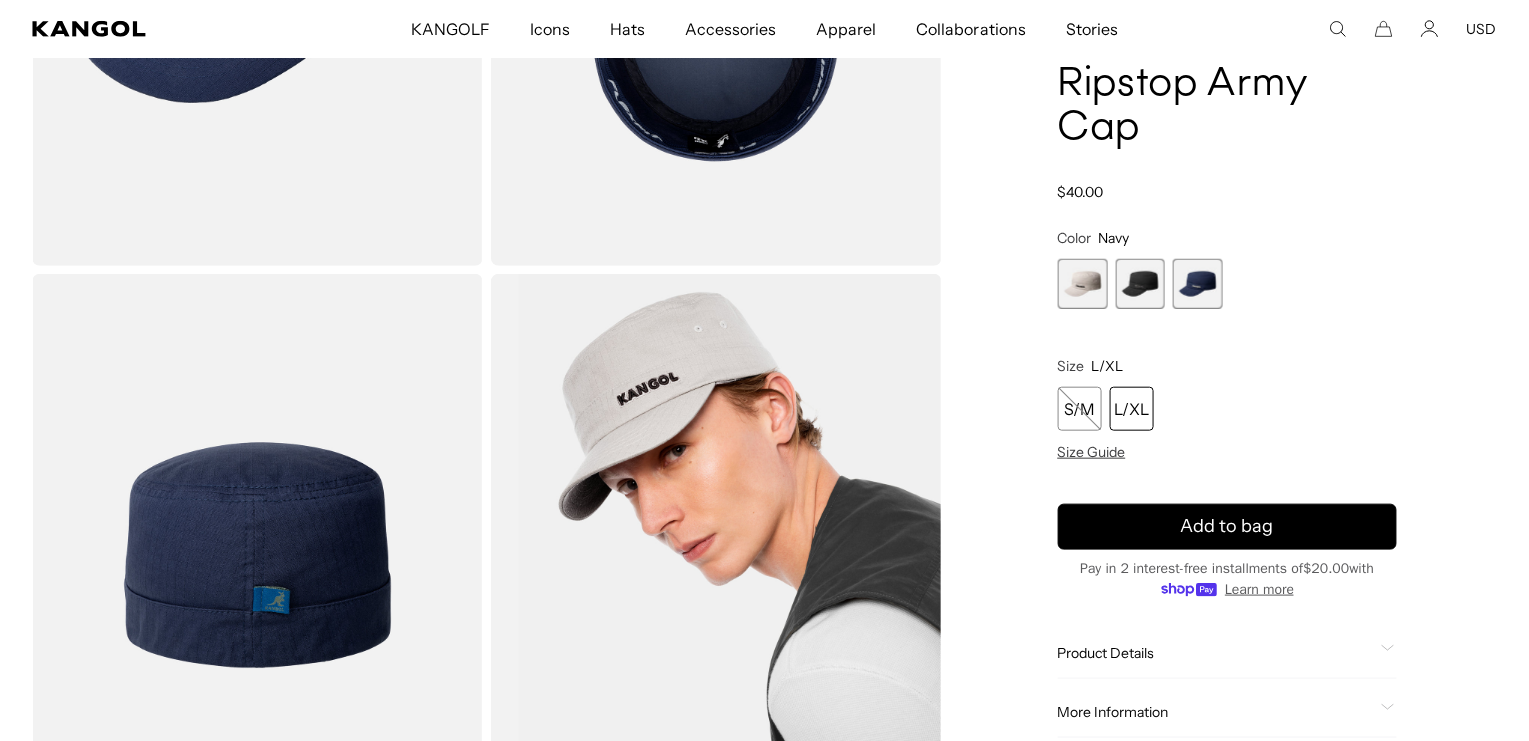 scroll, scrollTop: 0, scrollLeft: 0, axis: both 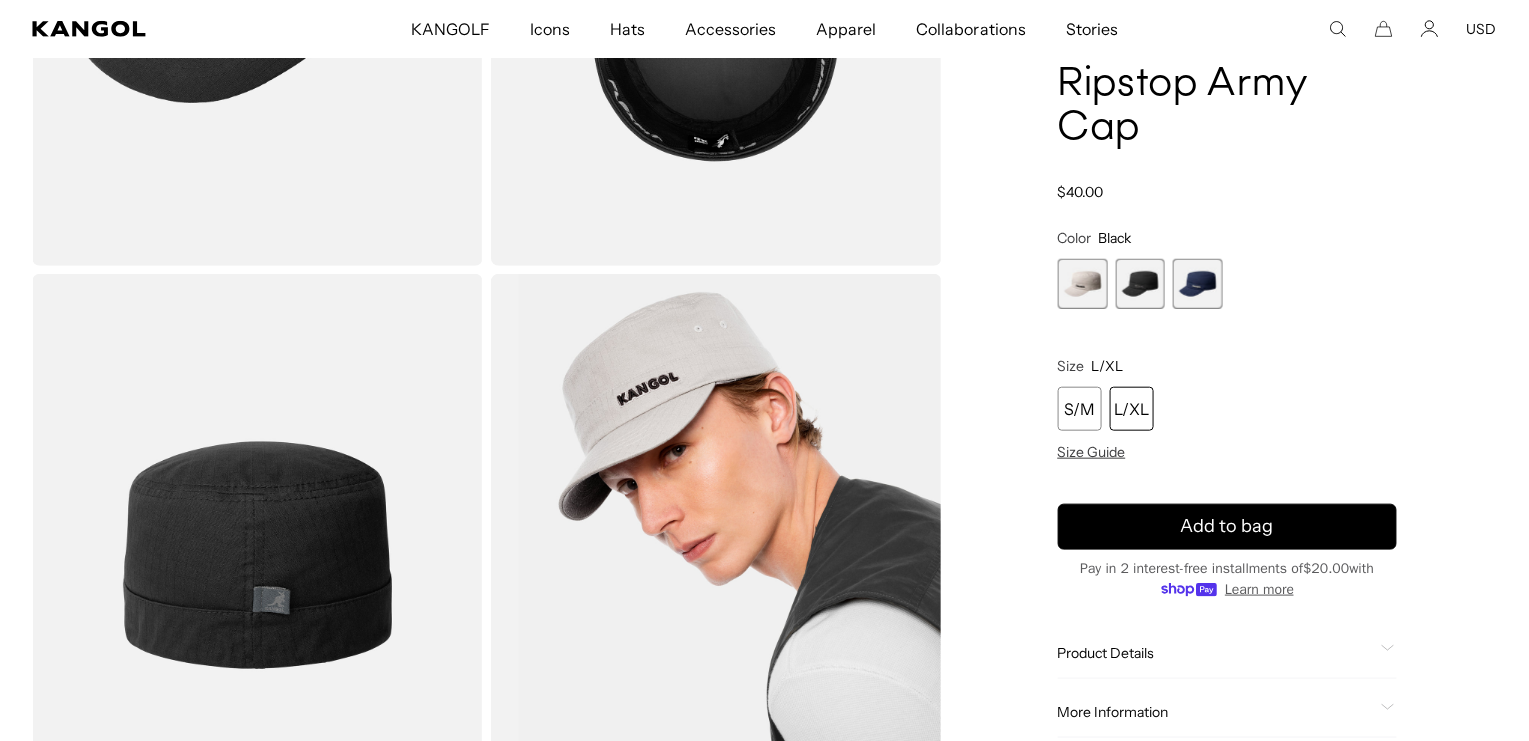 click at bounding box center [1083, 284] 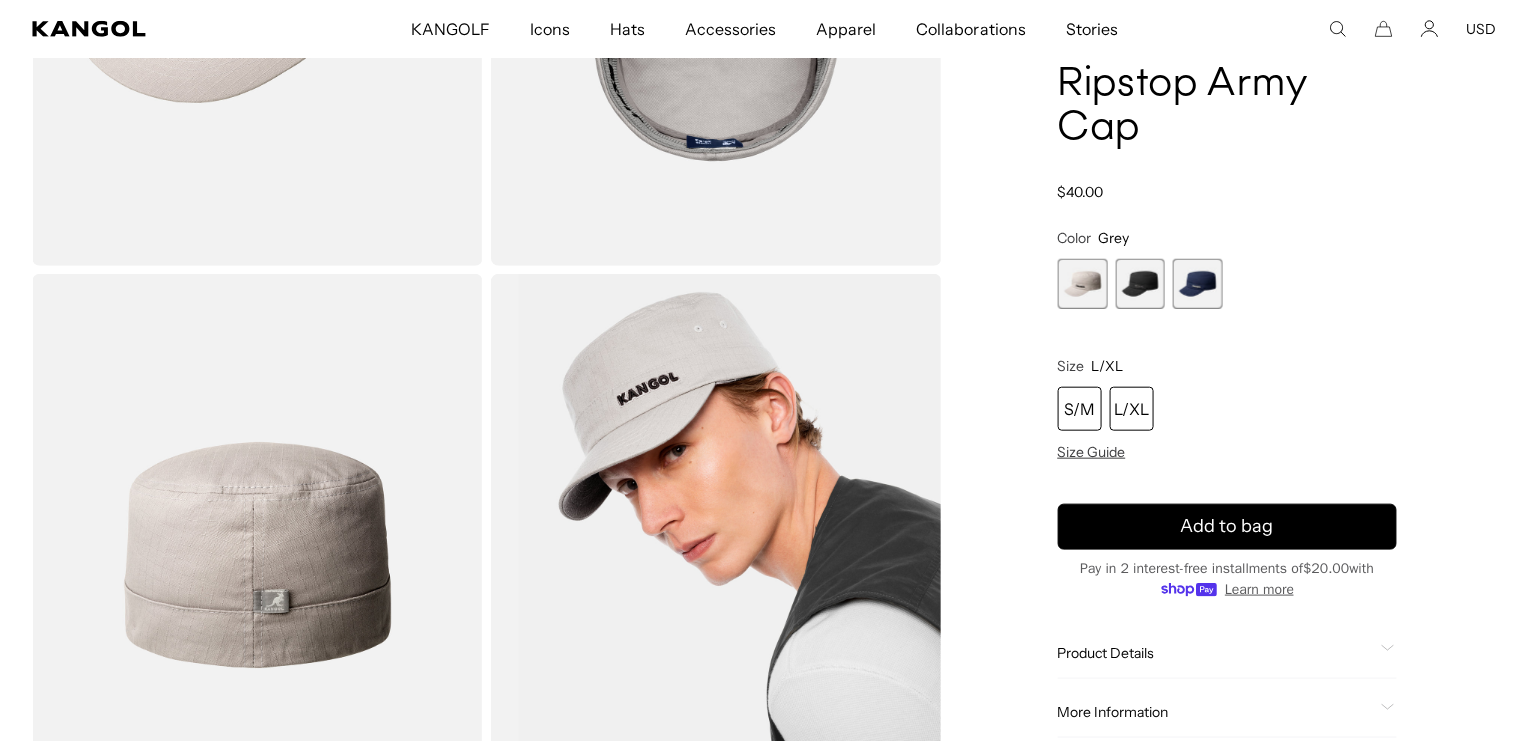 scroll, scrollTop: 0, scrollLeft: 0, axis: both 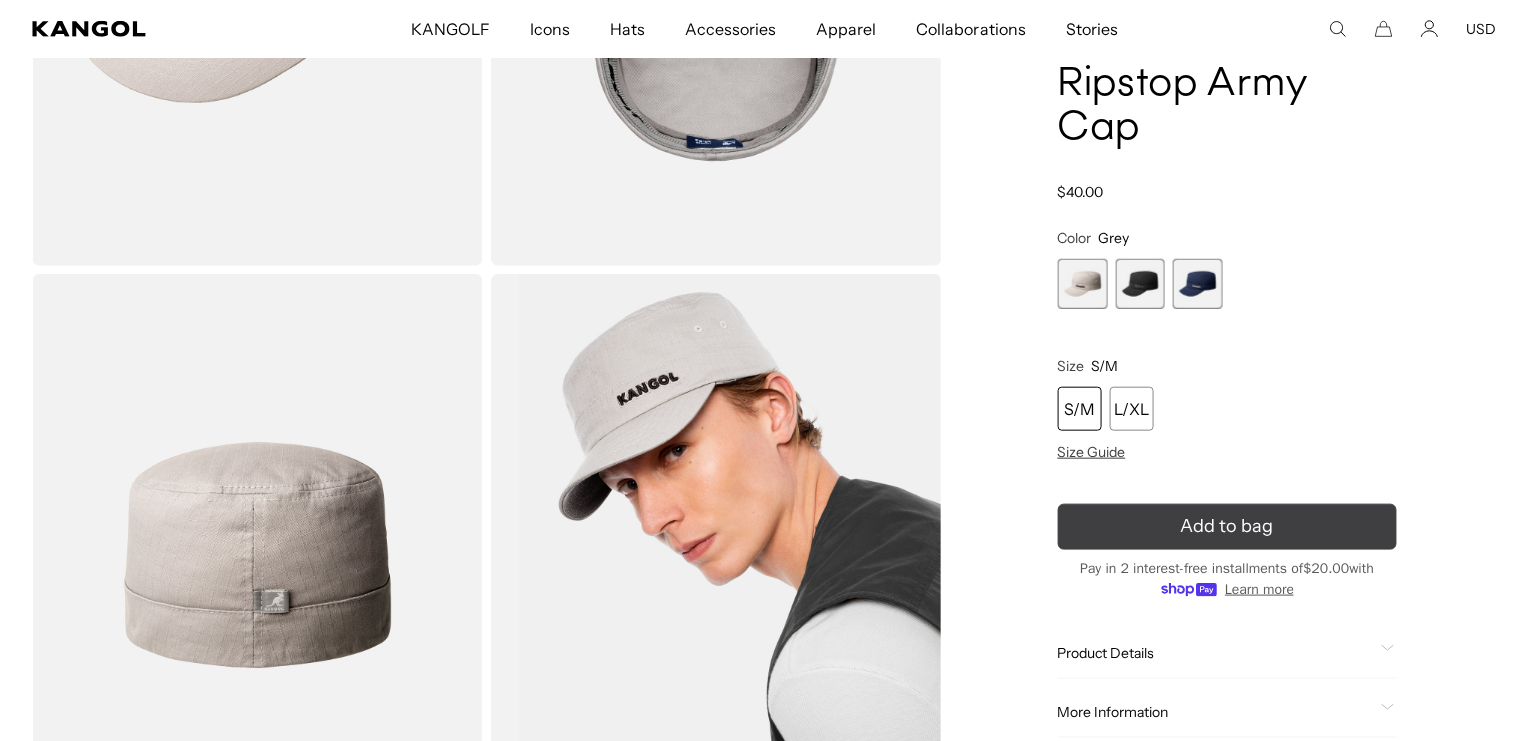 click on "Add to bag" at bounding box center [1227, 527] 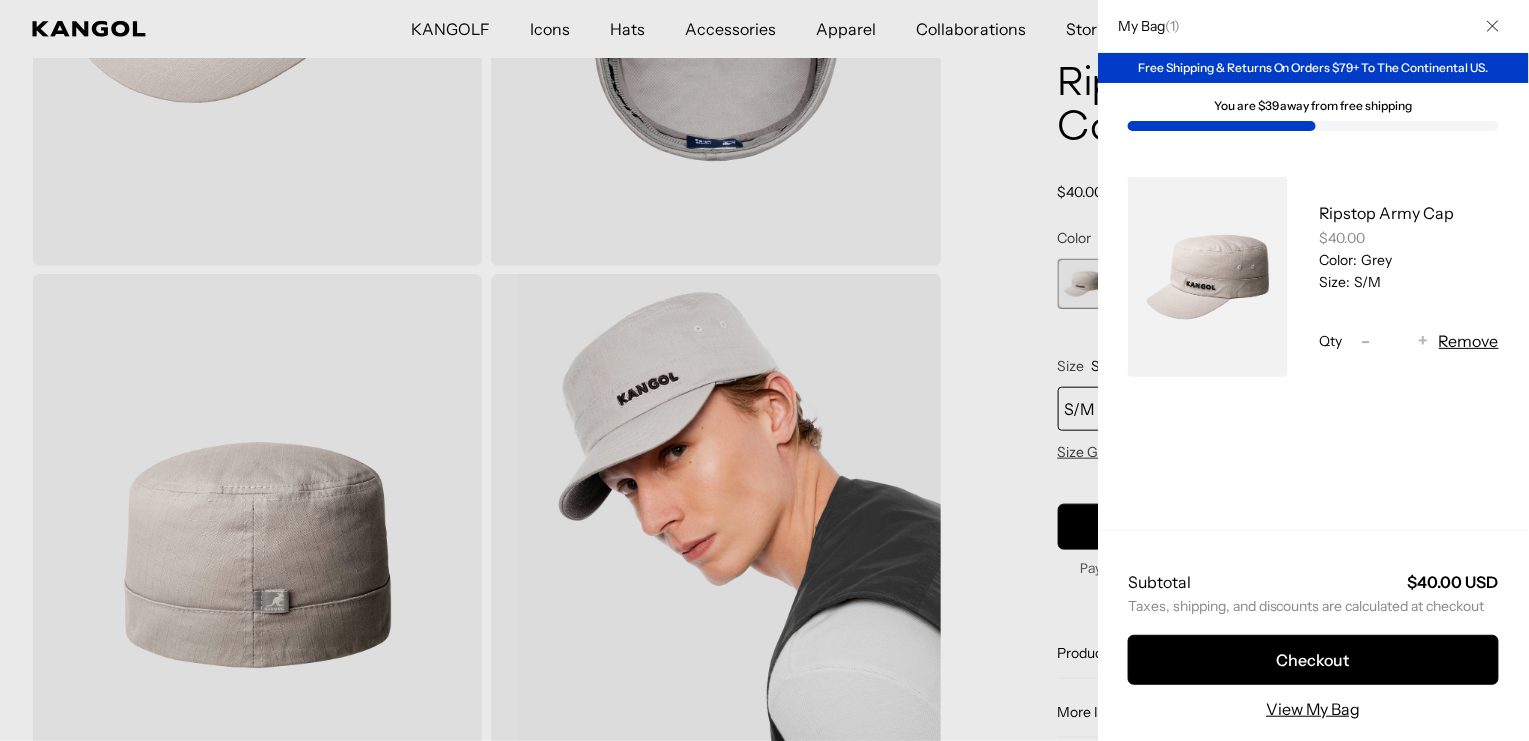 scroll, scrollTop: 0, scrollLeft: 0, axis: both 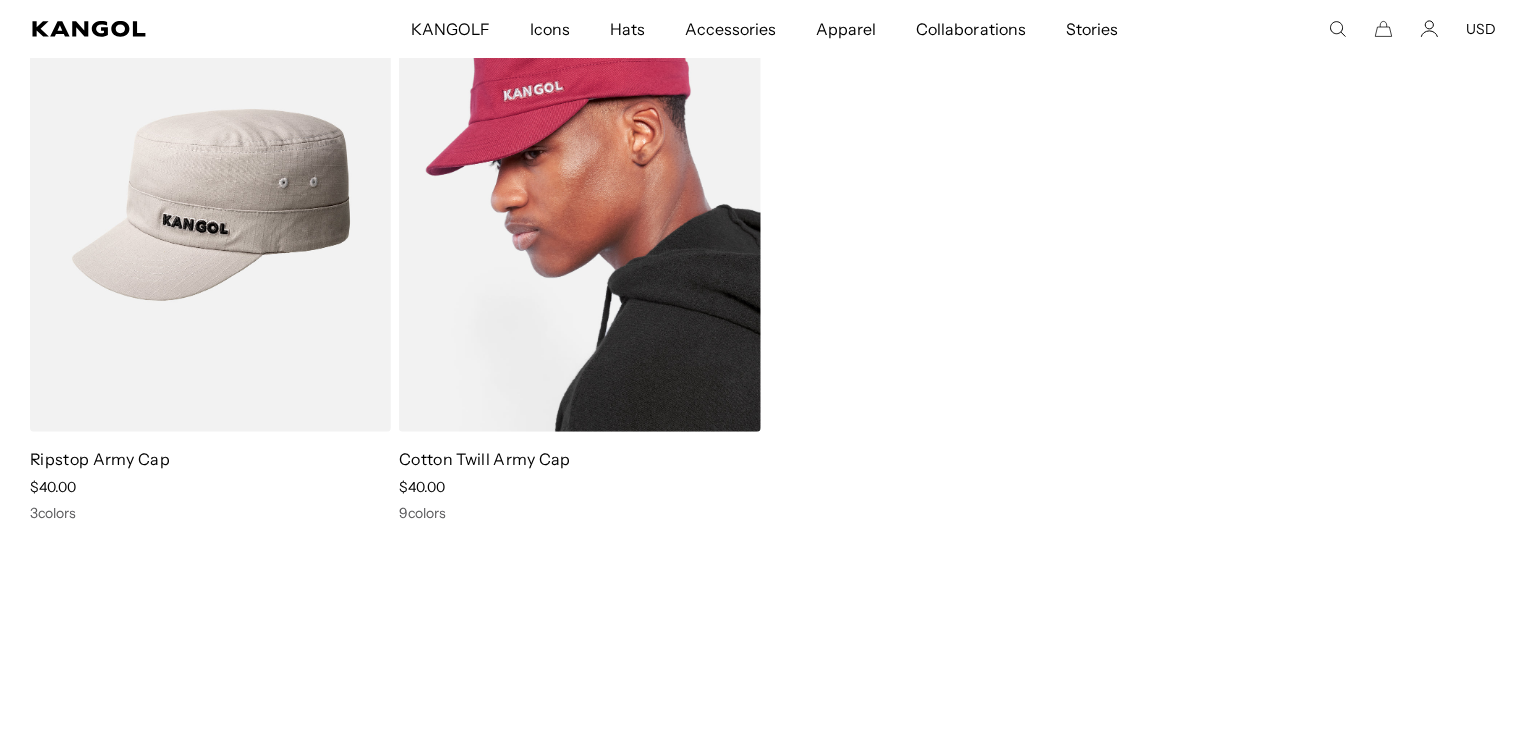 click at bounding box center (579, 205) 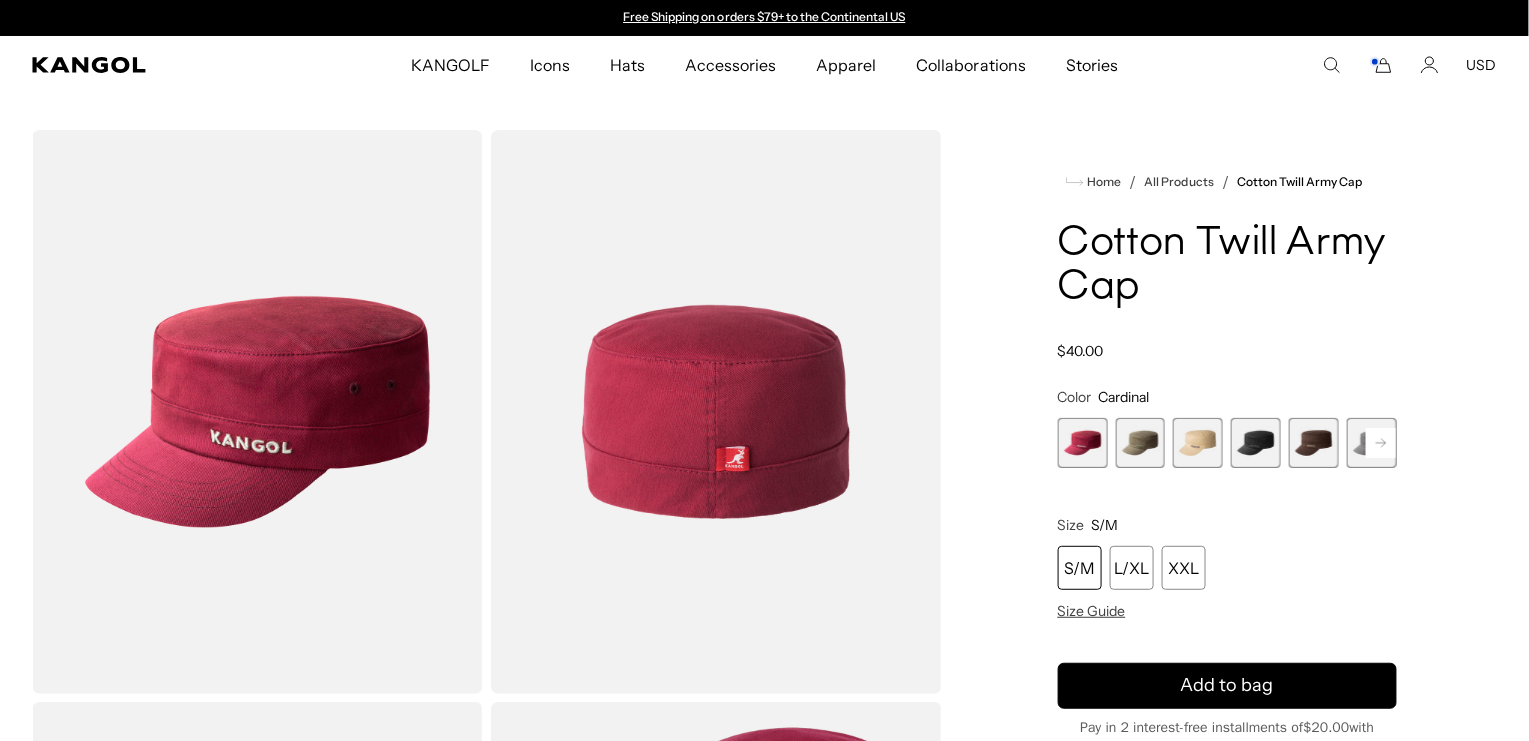 scroll, scrollTop: 0, scrollLeft: 0, axis: both 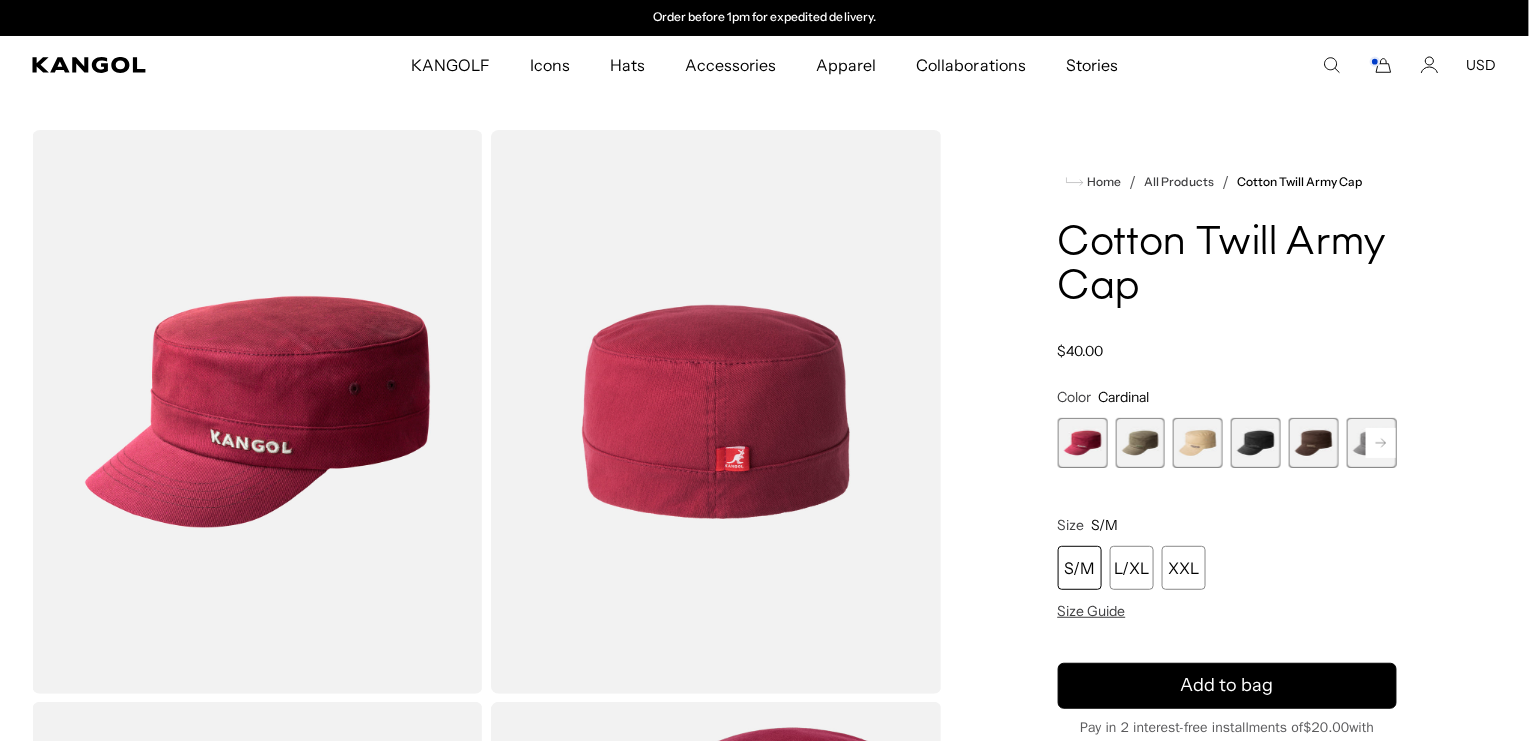 click 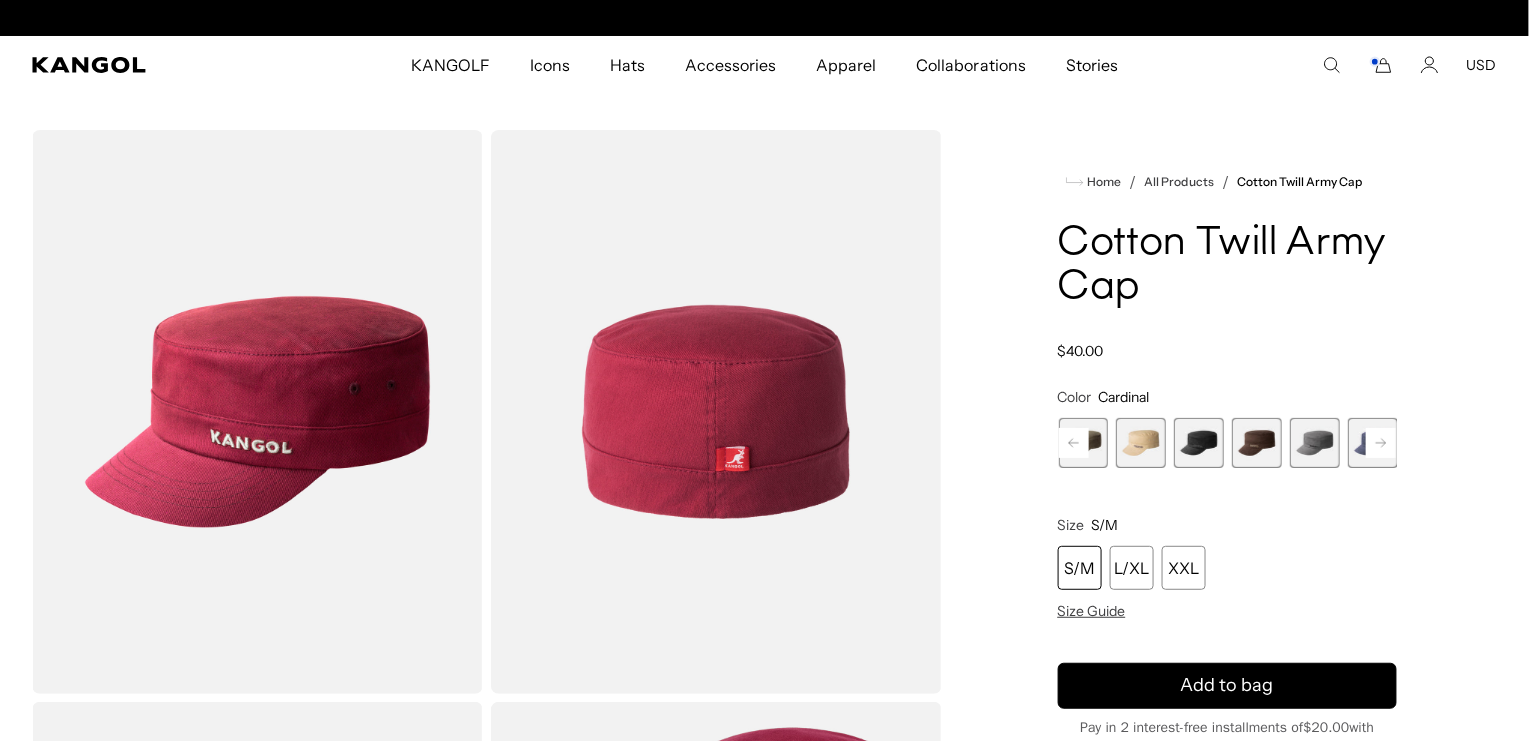 scroll, scrollTop: 0, scrollLeft: 0, axis: both 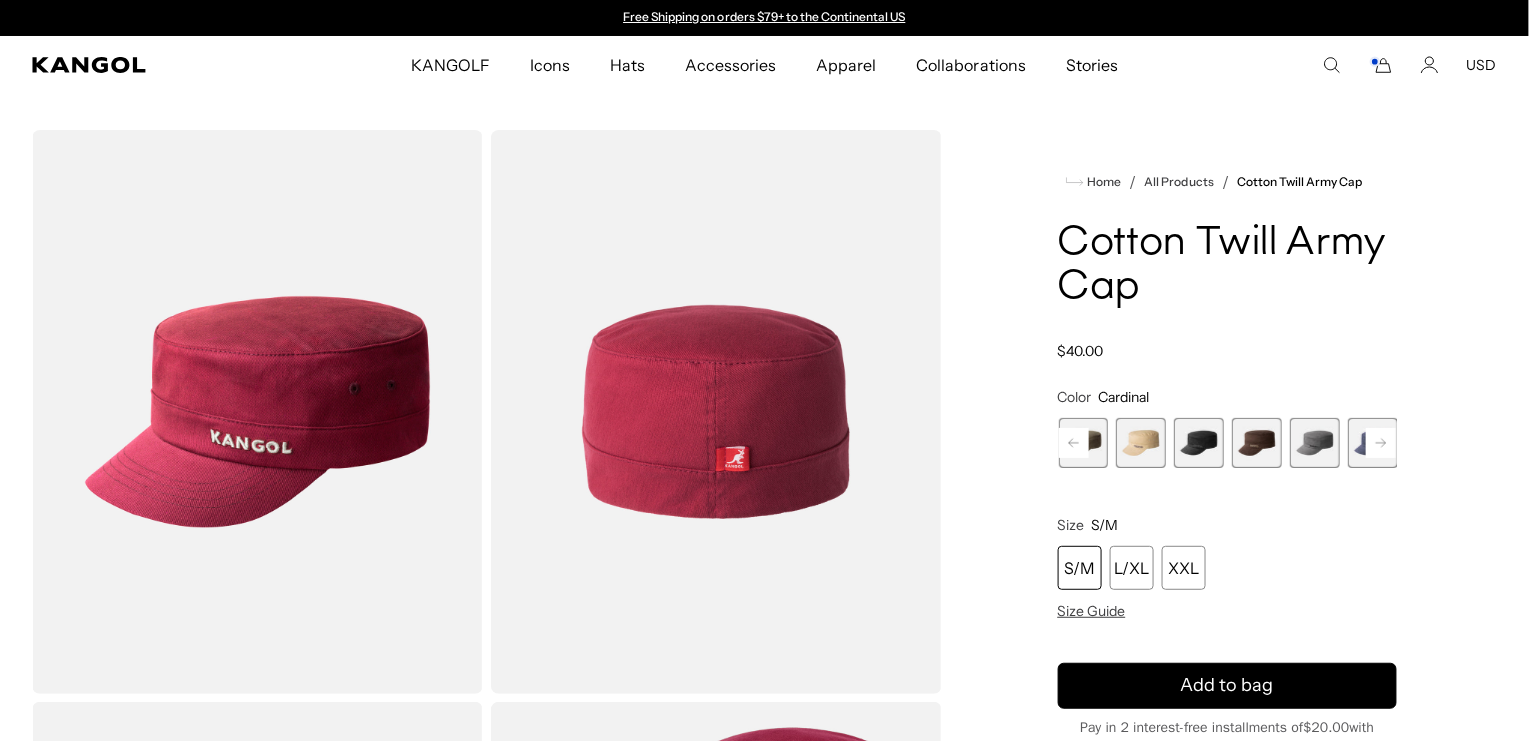 click at bounding box center (1315, 443) 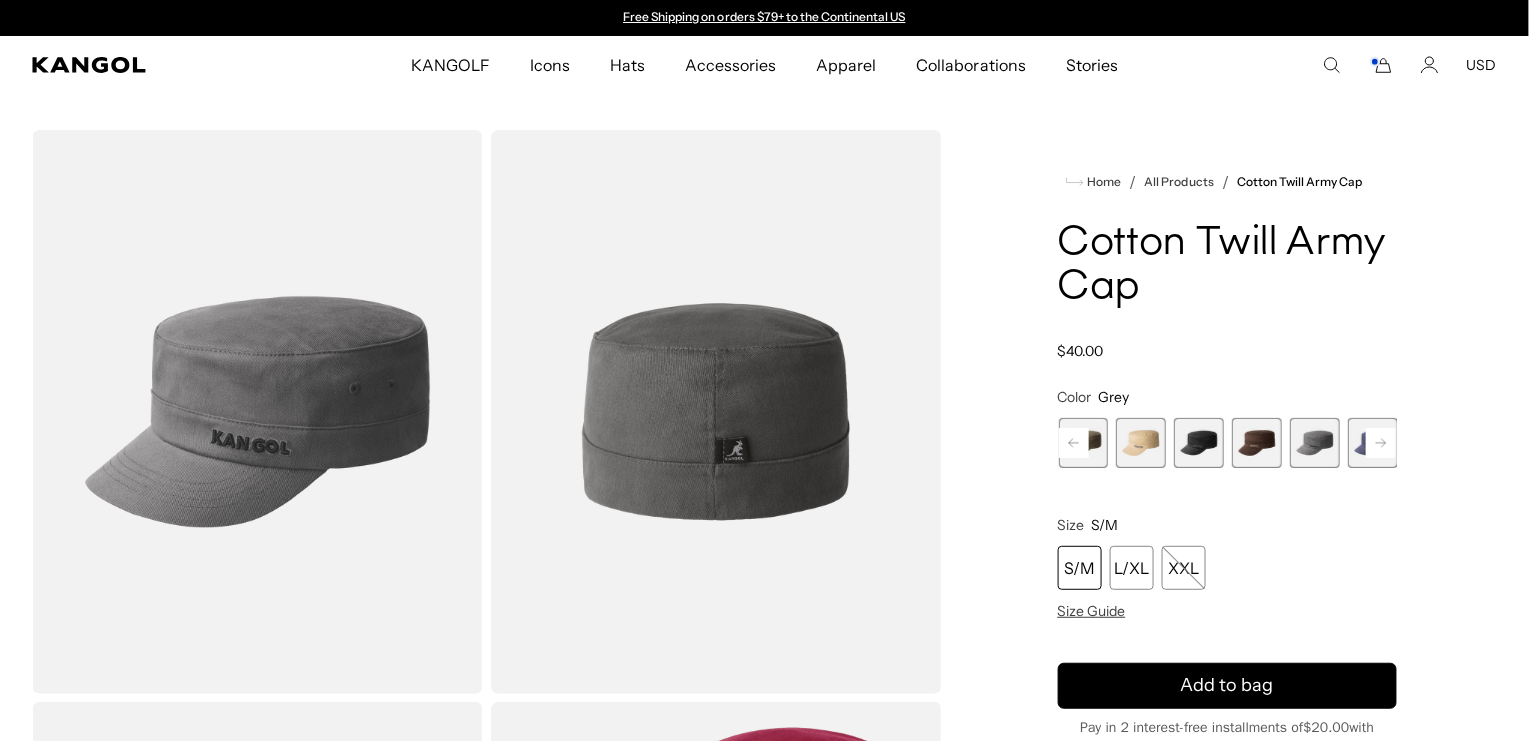 click at bounding box center [1257, 443] 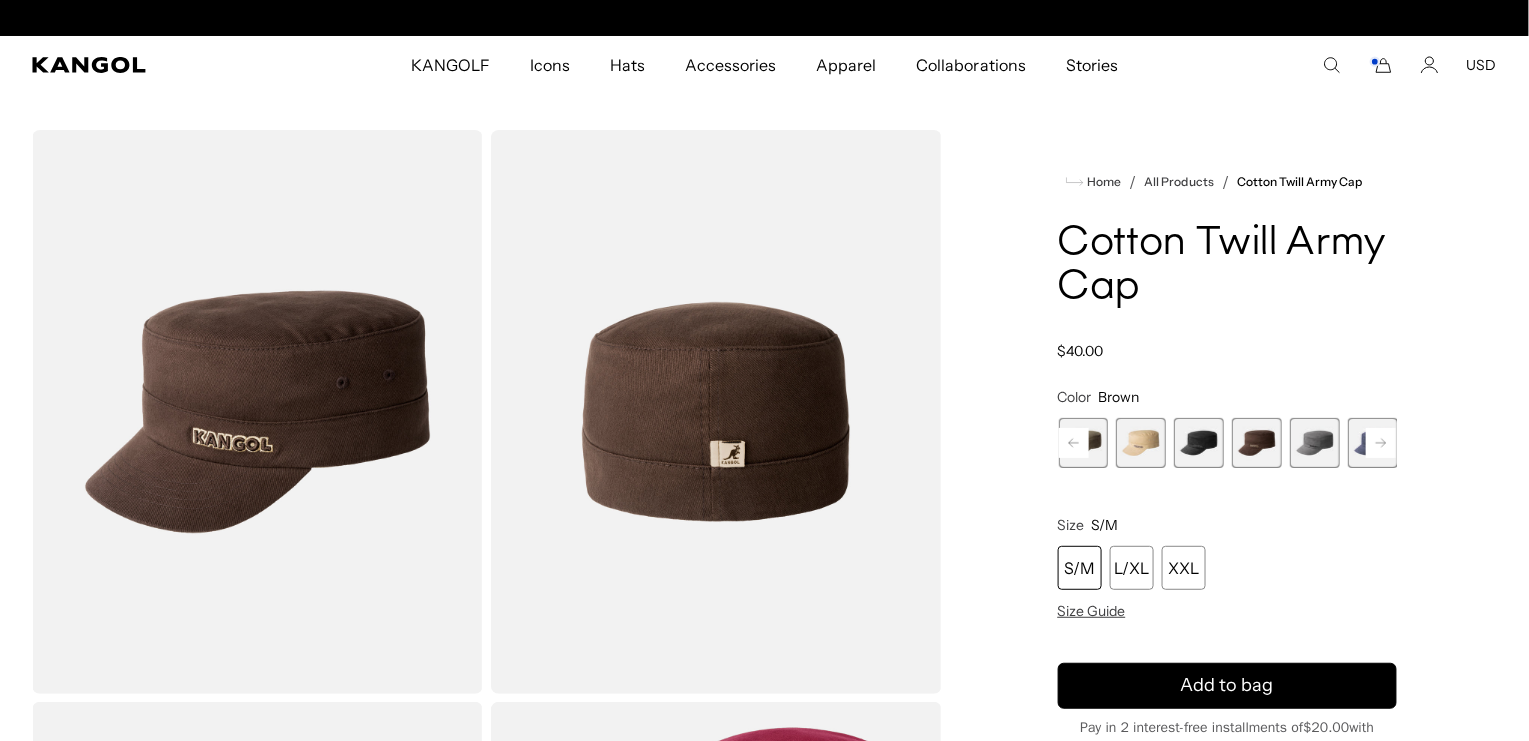 scroll, scrollTop: 0, scrollLeft: 509, axis: horizontal 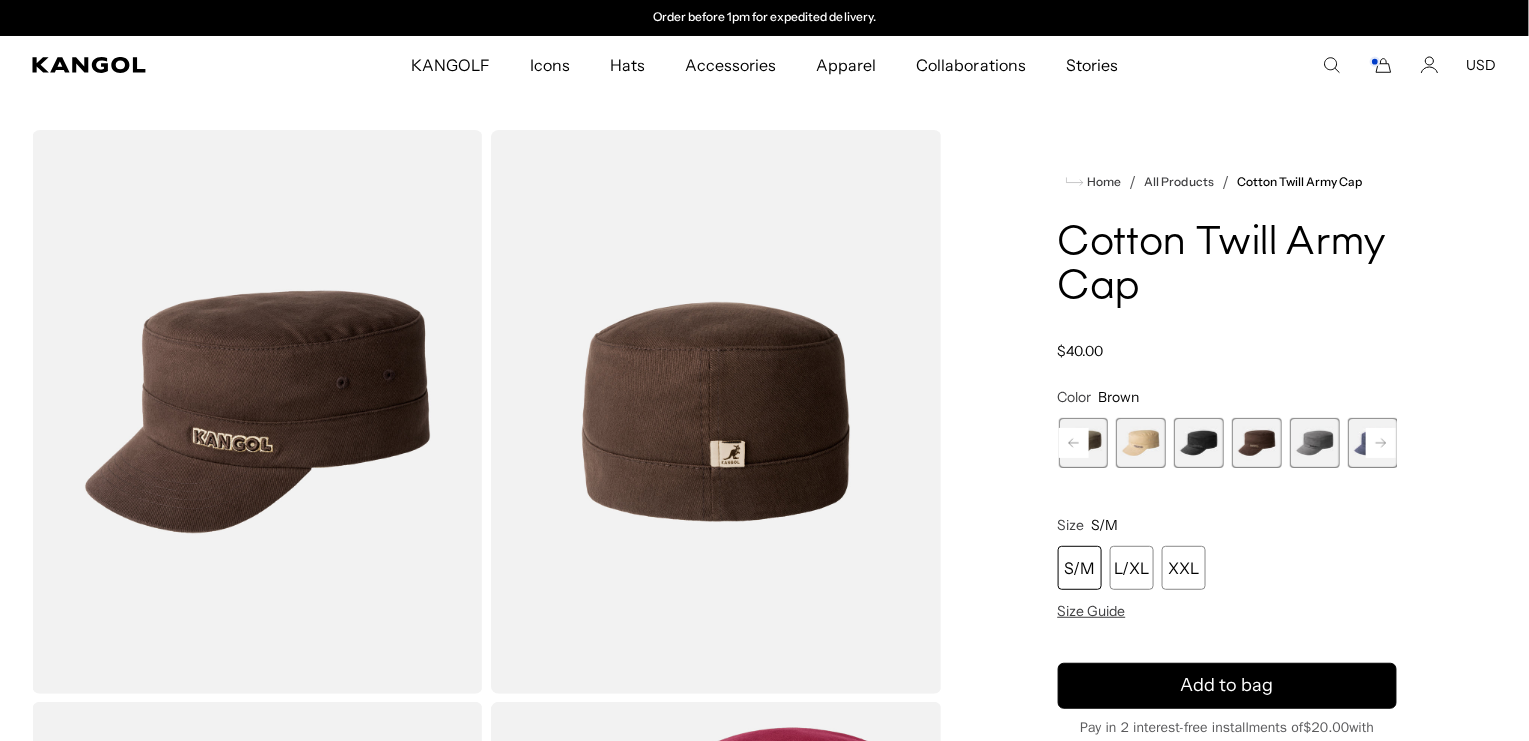 click at bounding box center [1199, 443] 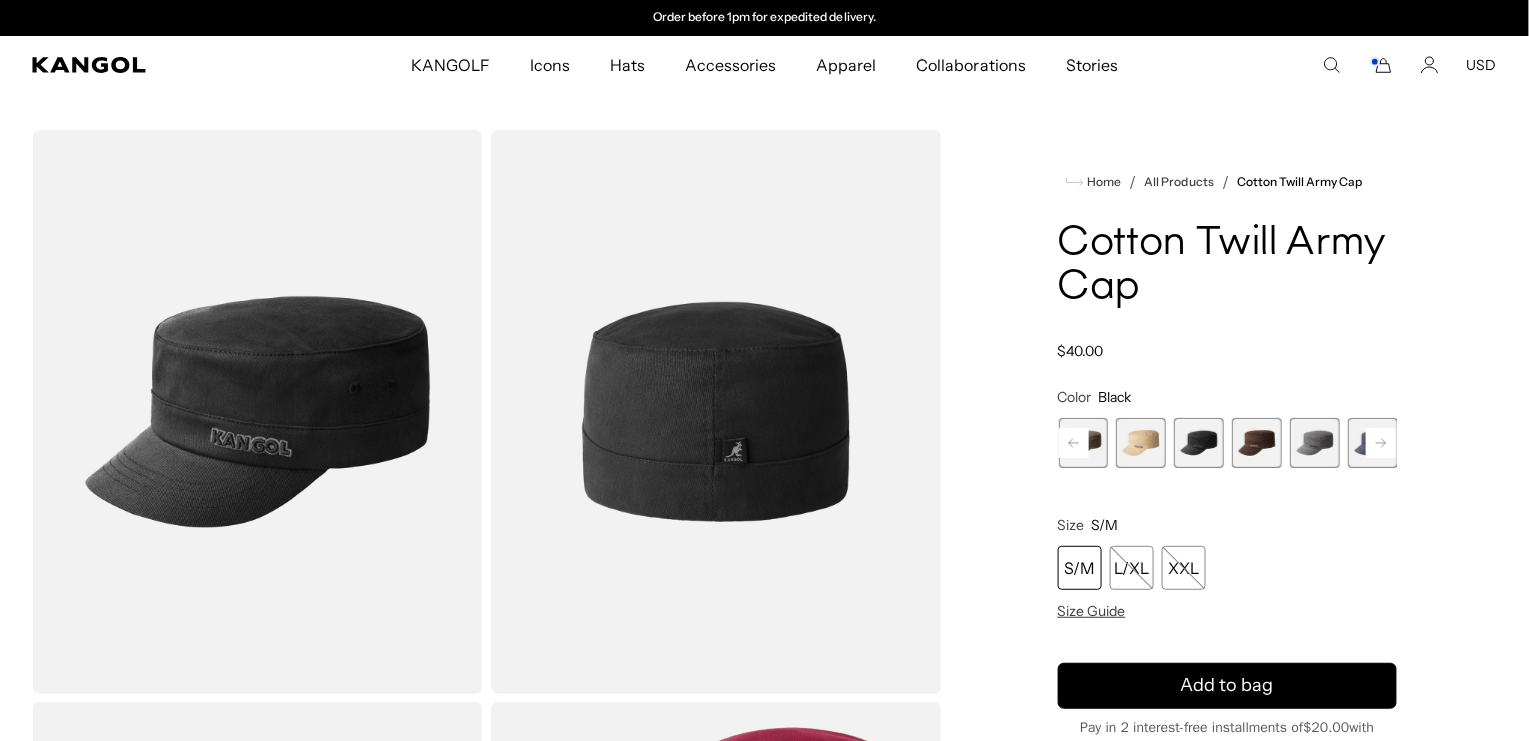 click 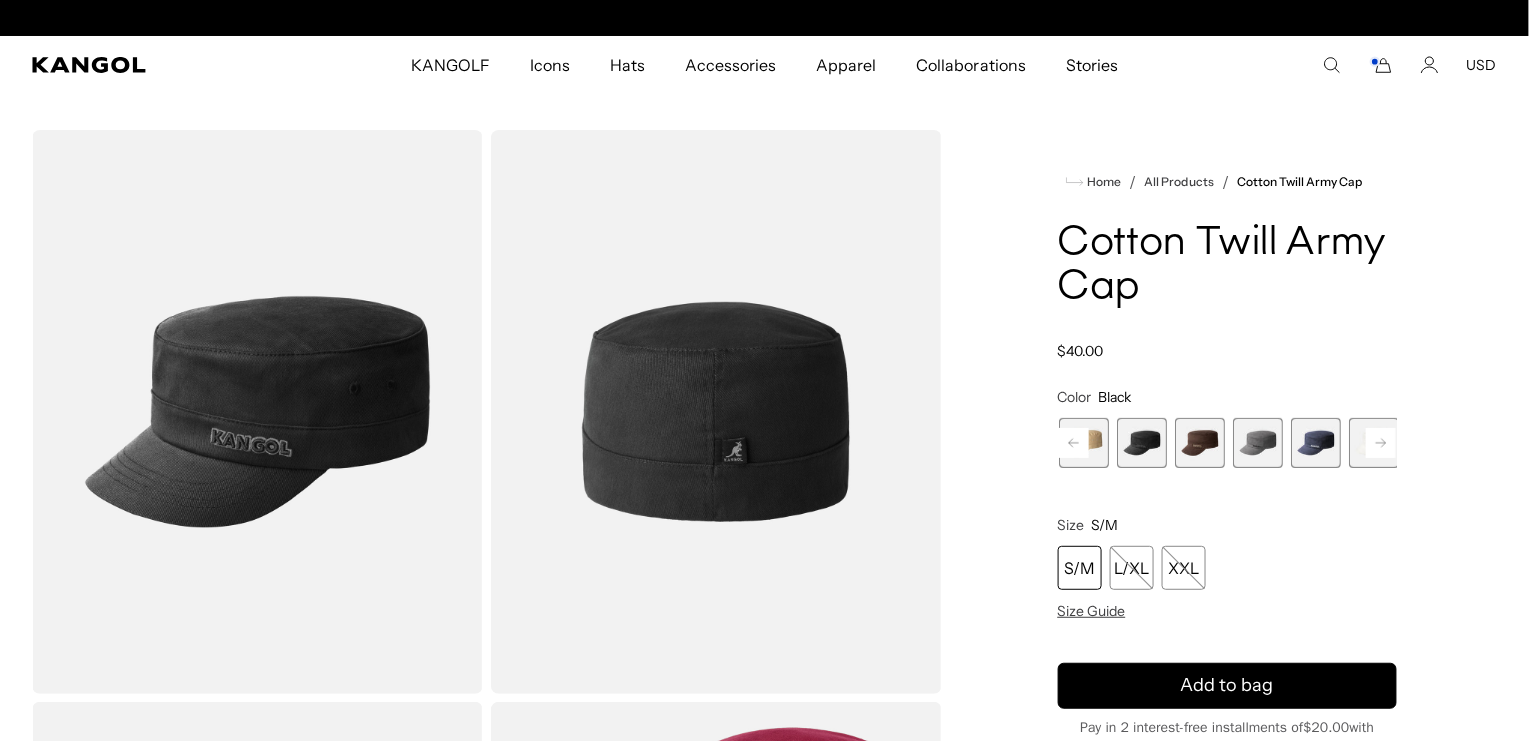 scroll, scrollTop: 0, scrollLeft: 0, axis: both 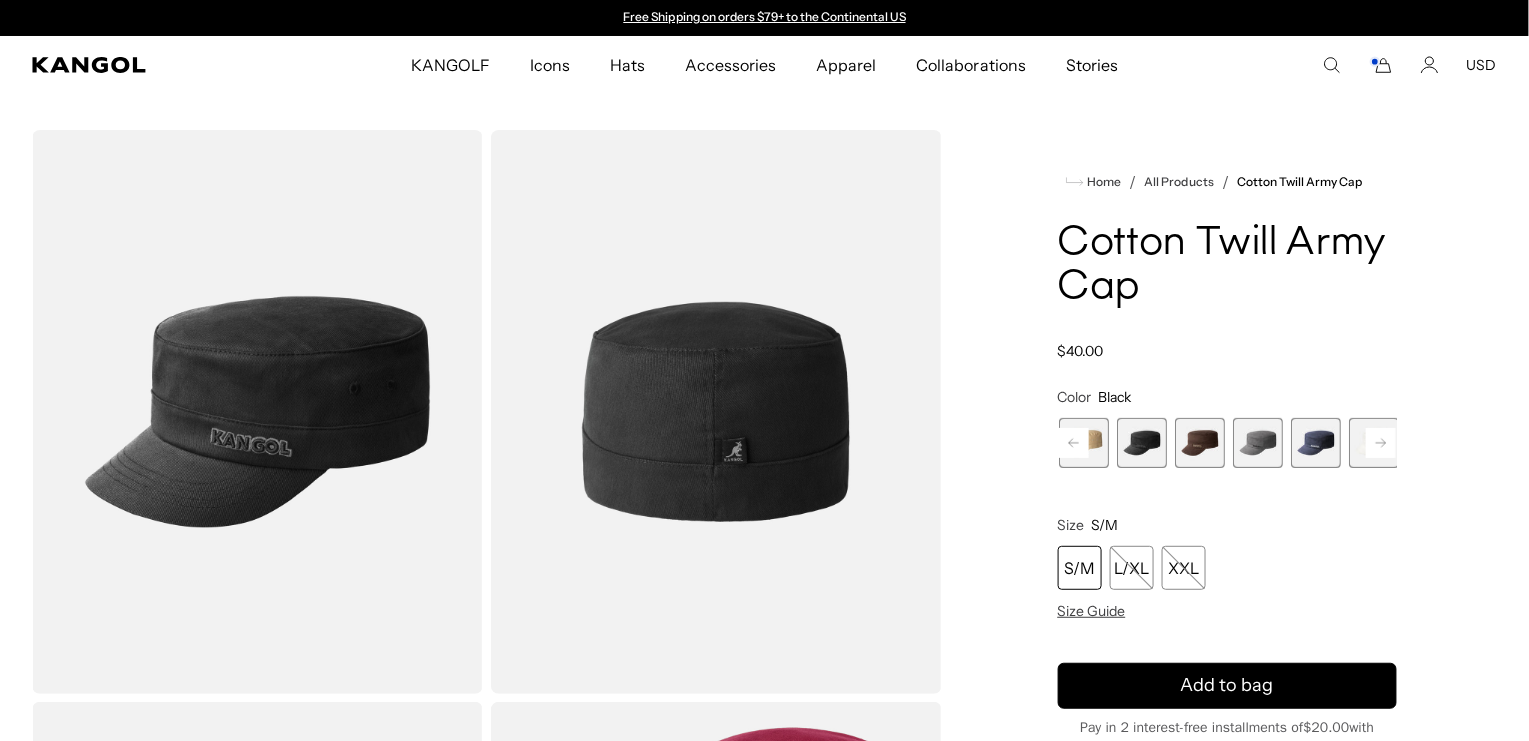 click 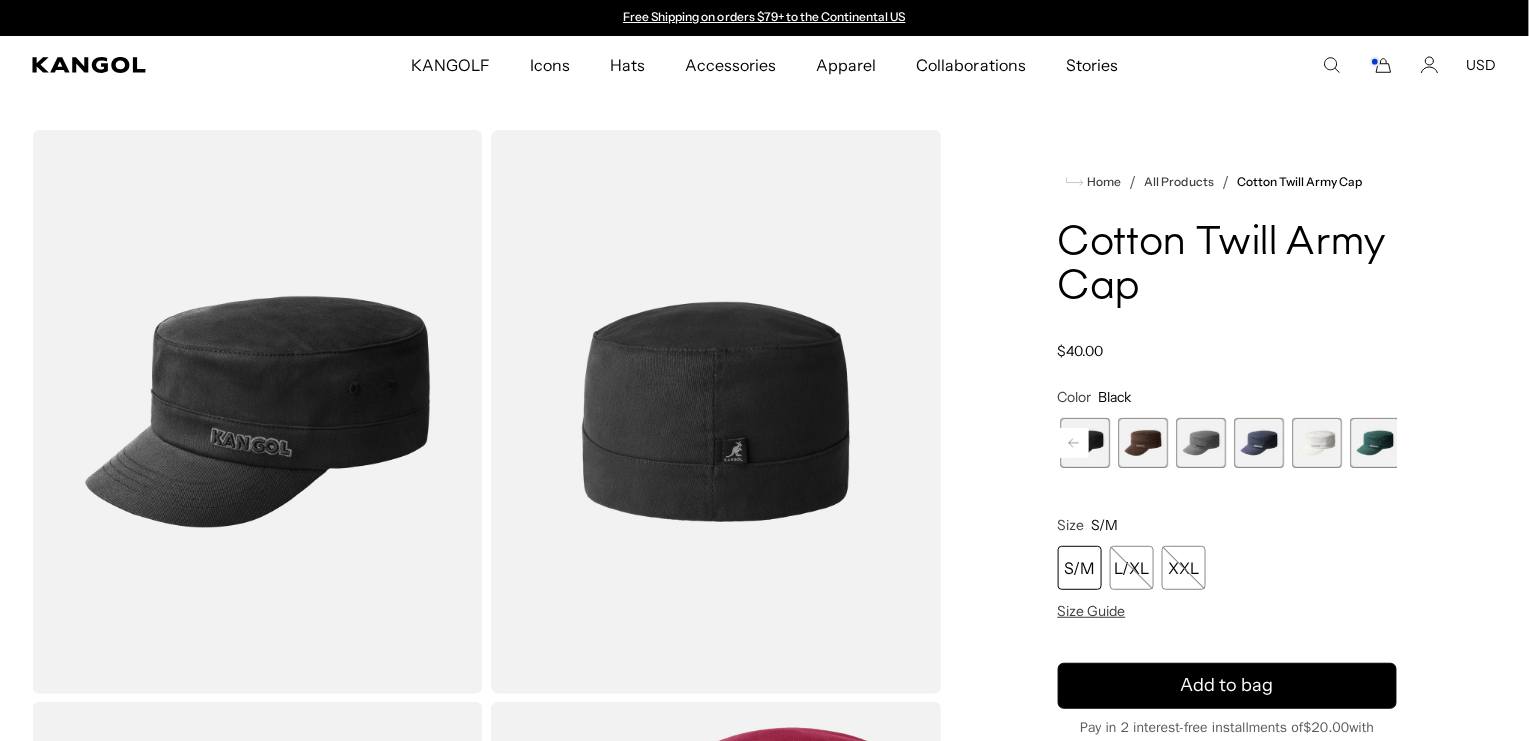 click at bounding box center (1259, 443) 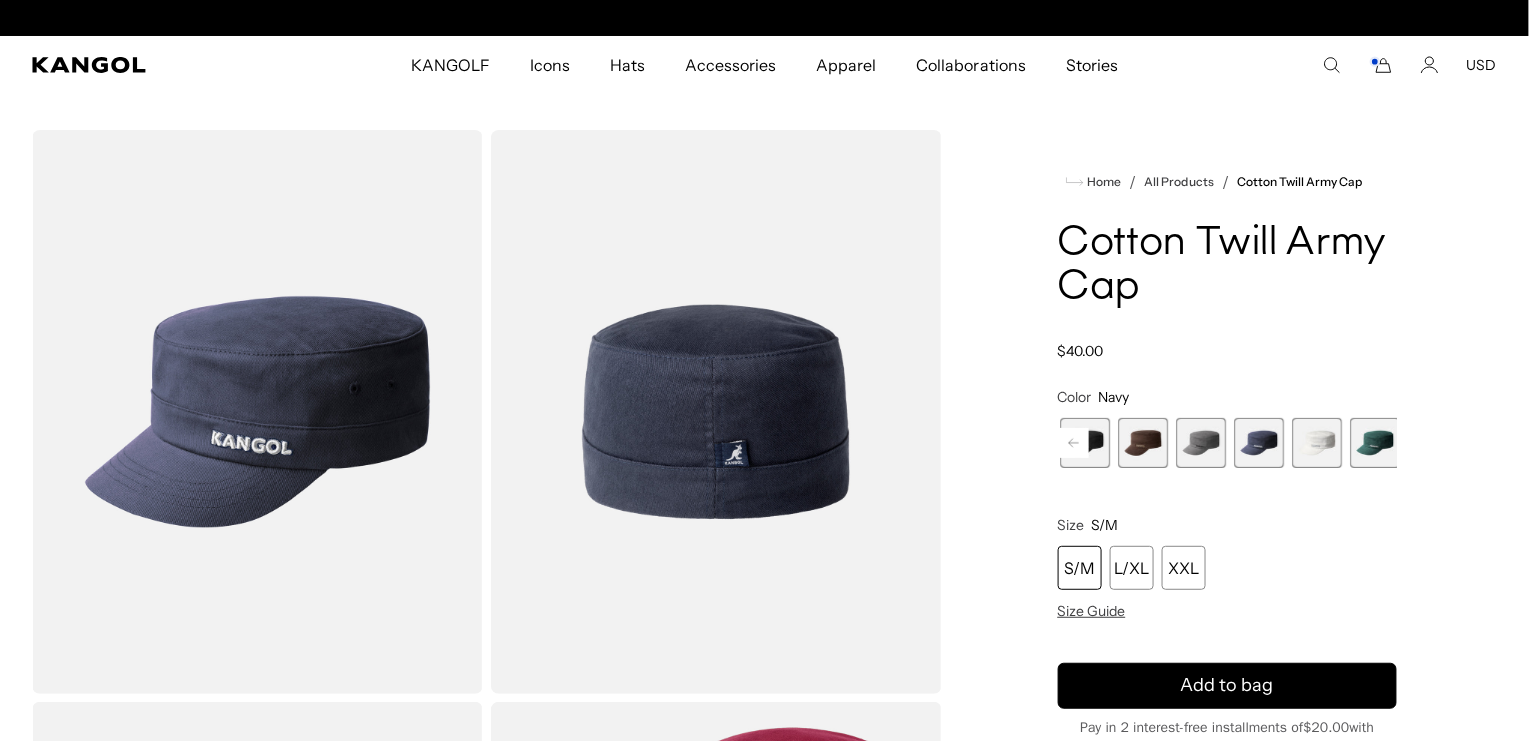 scroll, scrollTop: 0, scrollLeft: 509, axis: horizontal 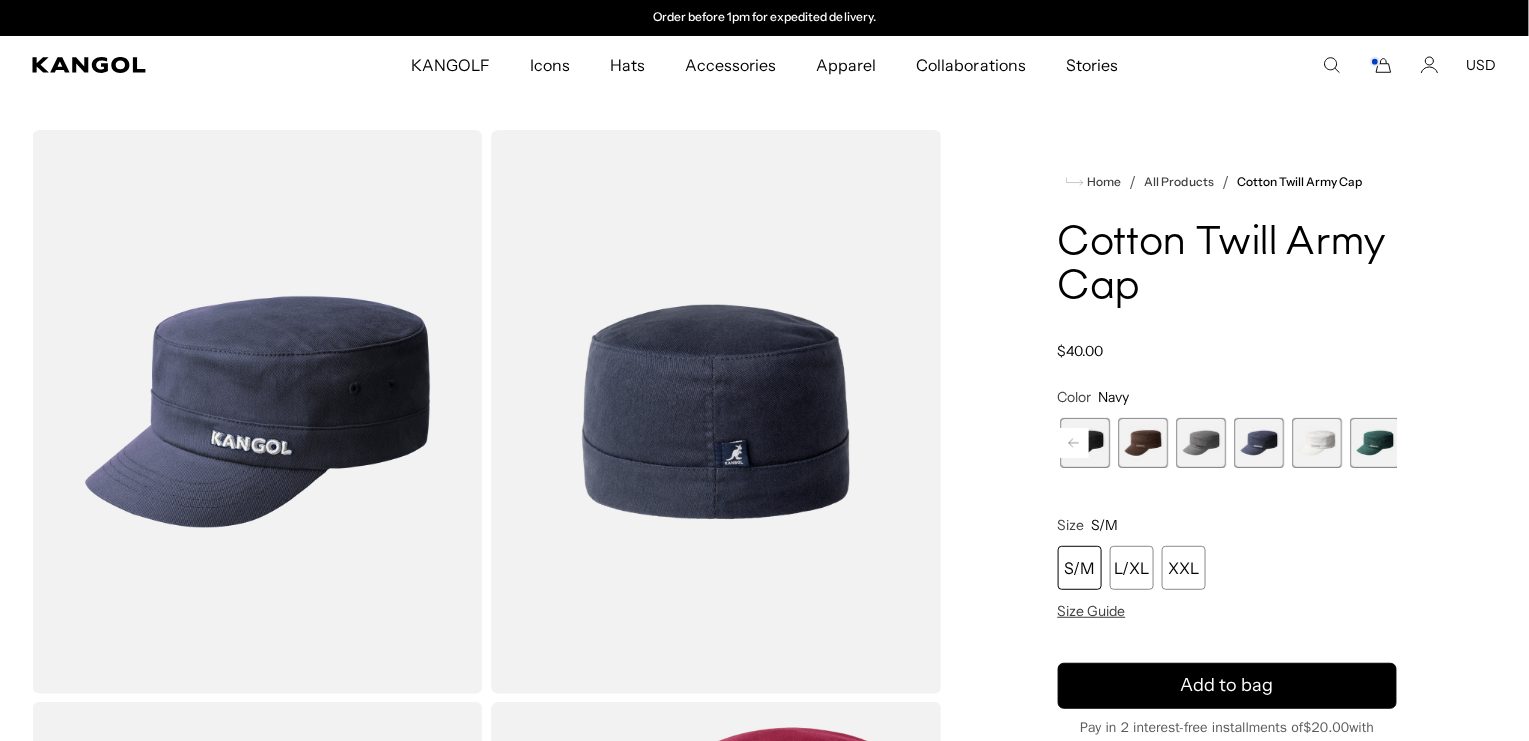 click at bounding box center [1375, 443] 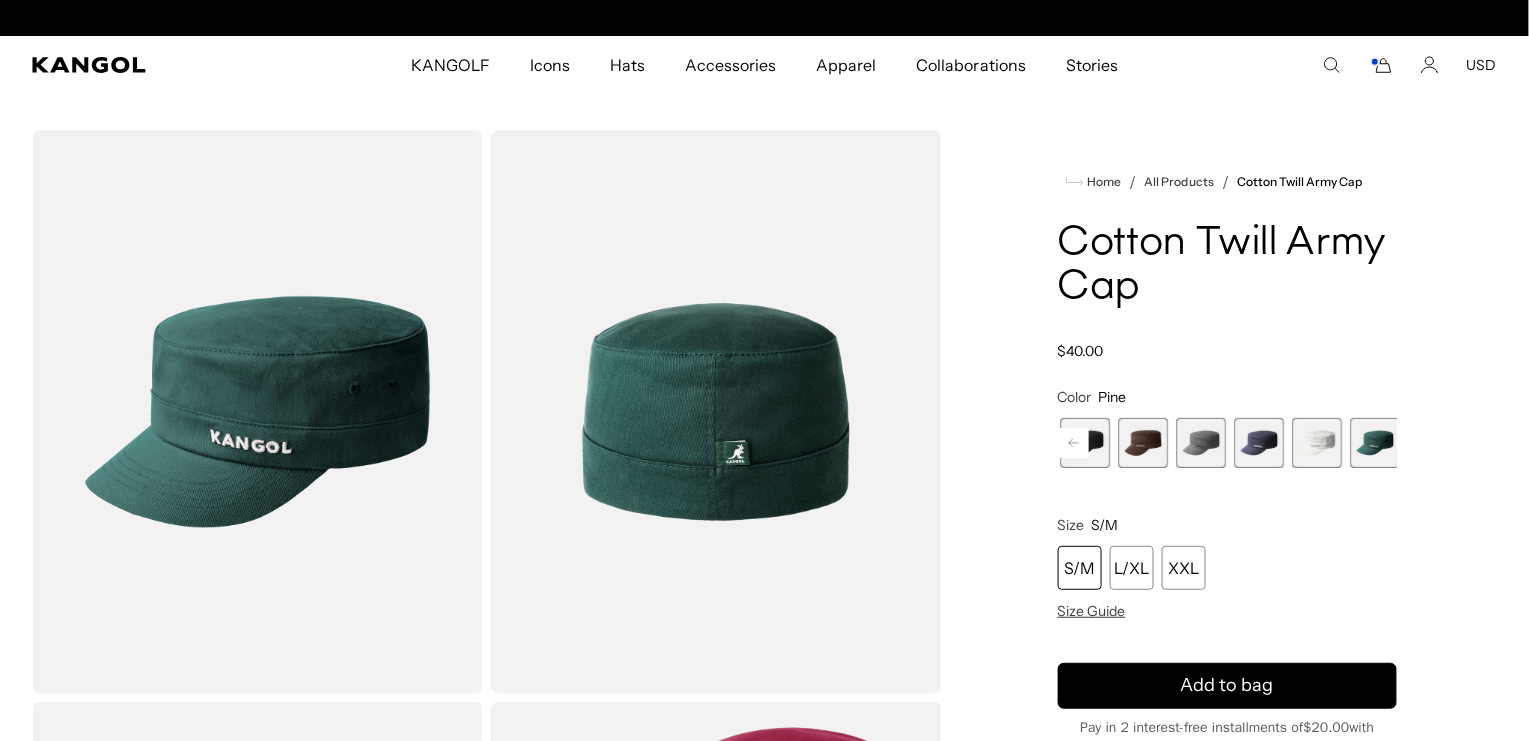 scroll, scrollTop: 0, scrollLeft: 0, axis: both 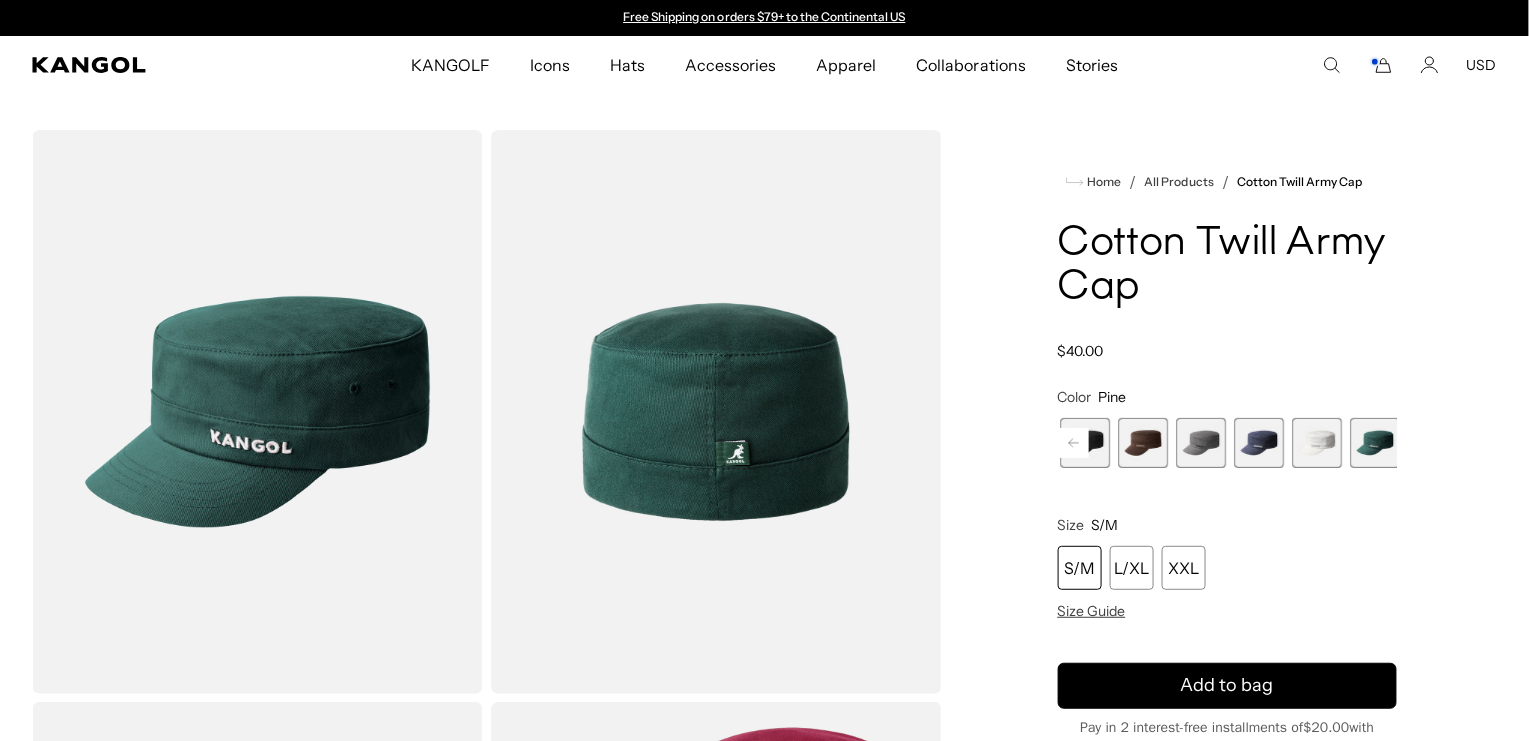 click at bounding box center (1202, 443) 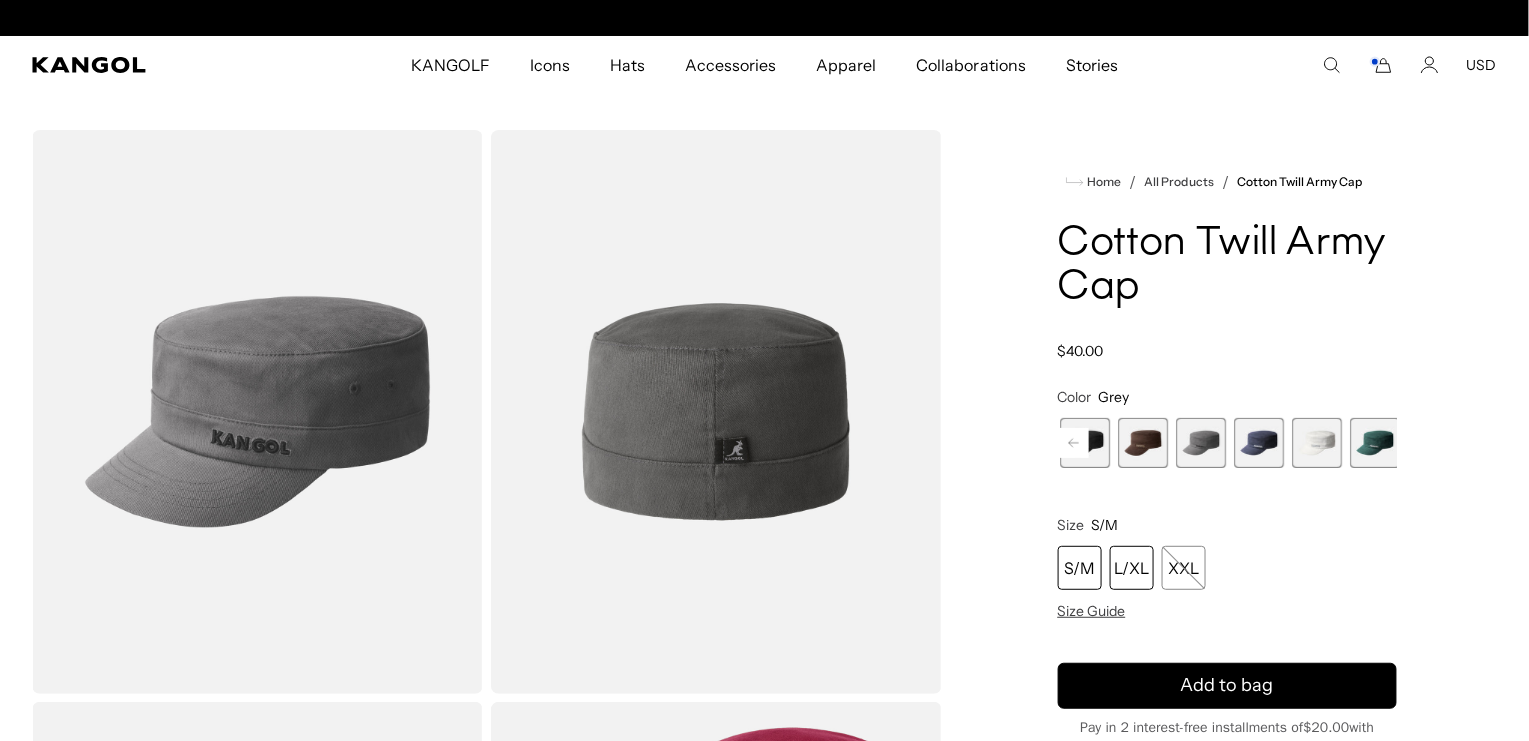 scroll, scrollTop: 0, scrollLeft: 509, axis: horizontal 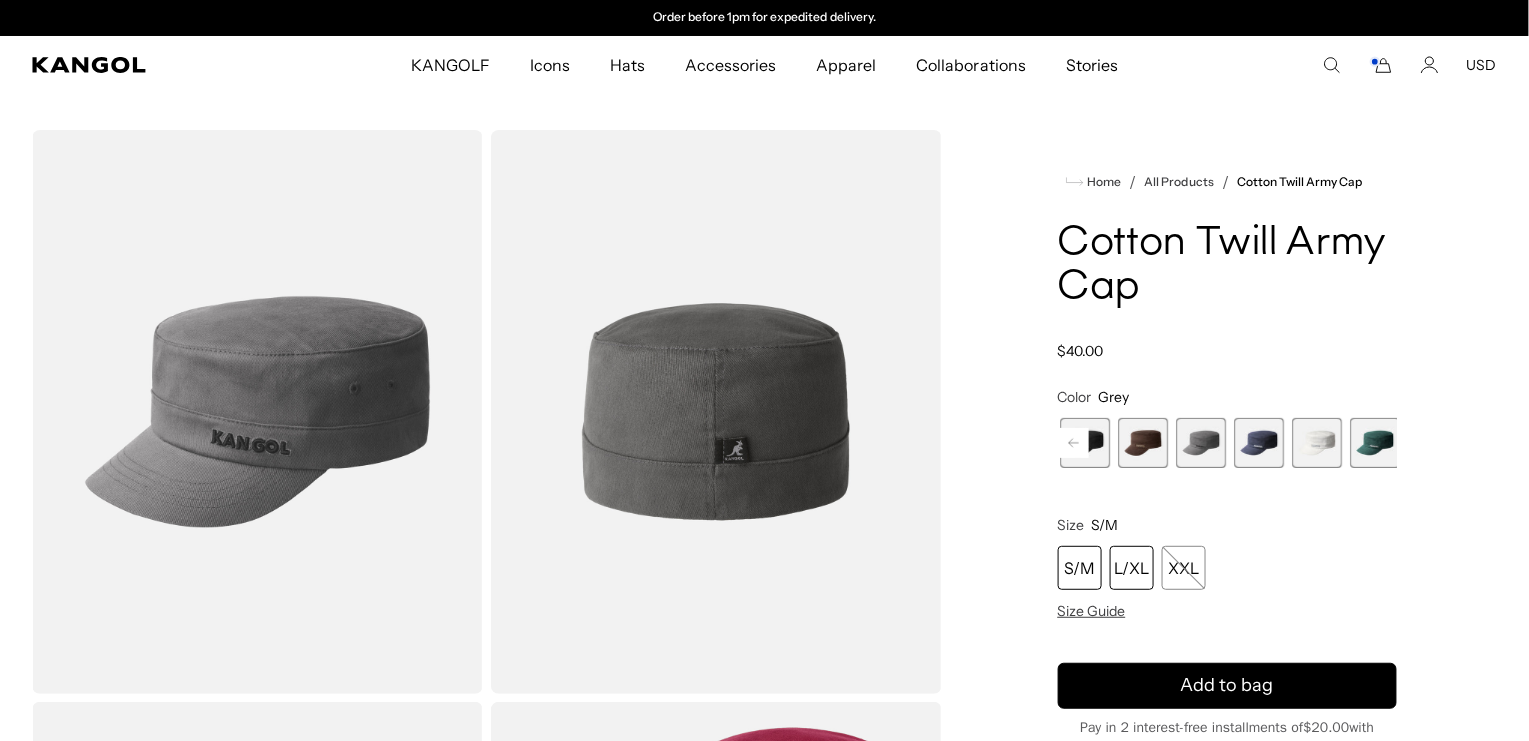 click on "L/XL" at bounding box center (1132, 568) 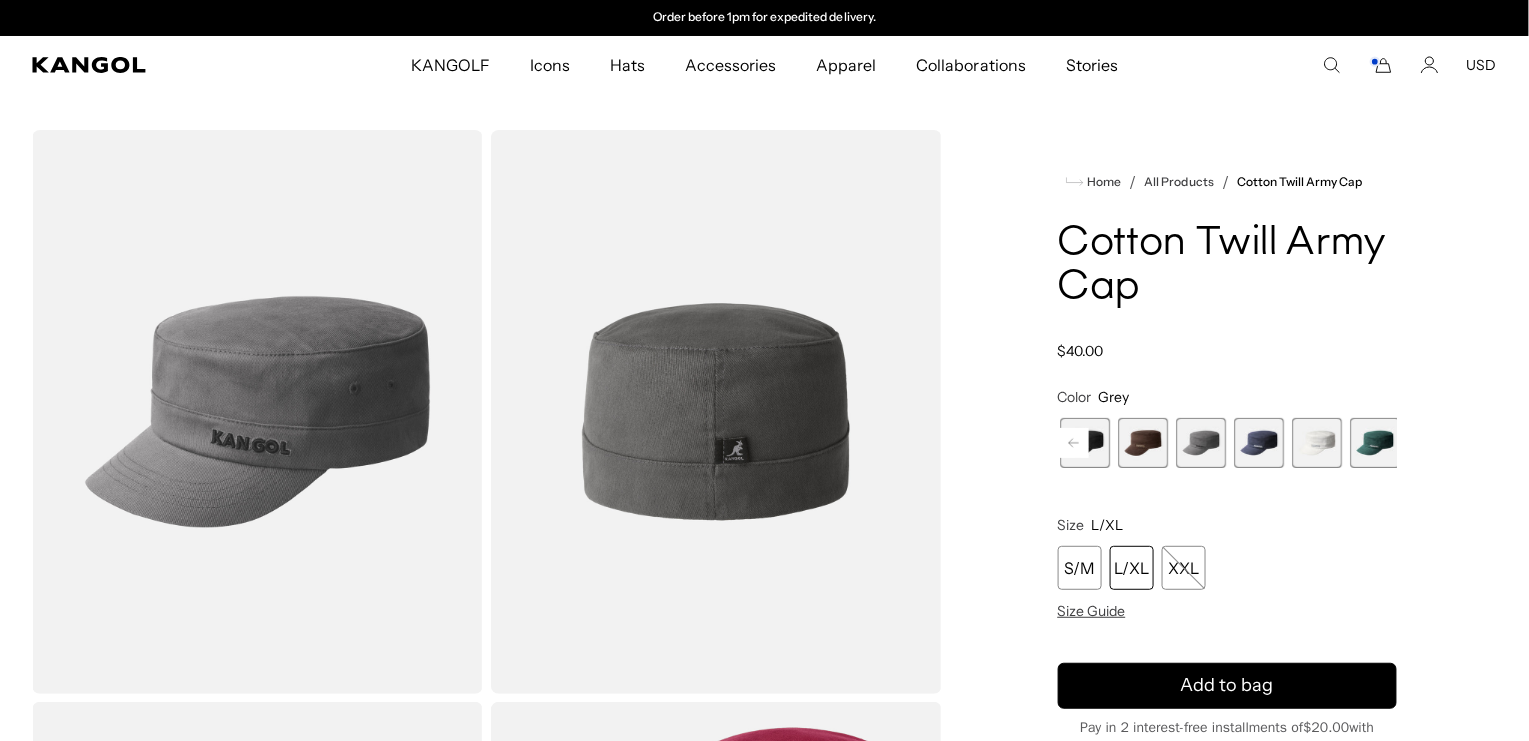 click on "L/XL" at bounding box center (1132, 568) 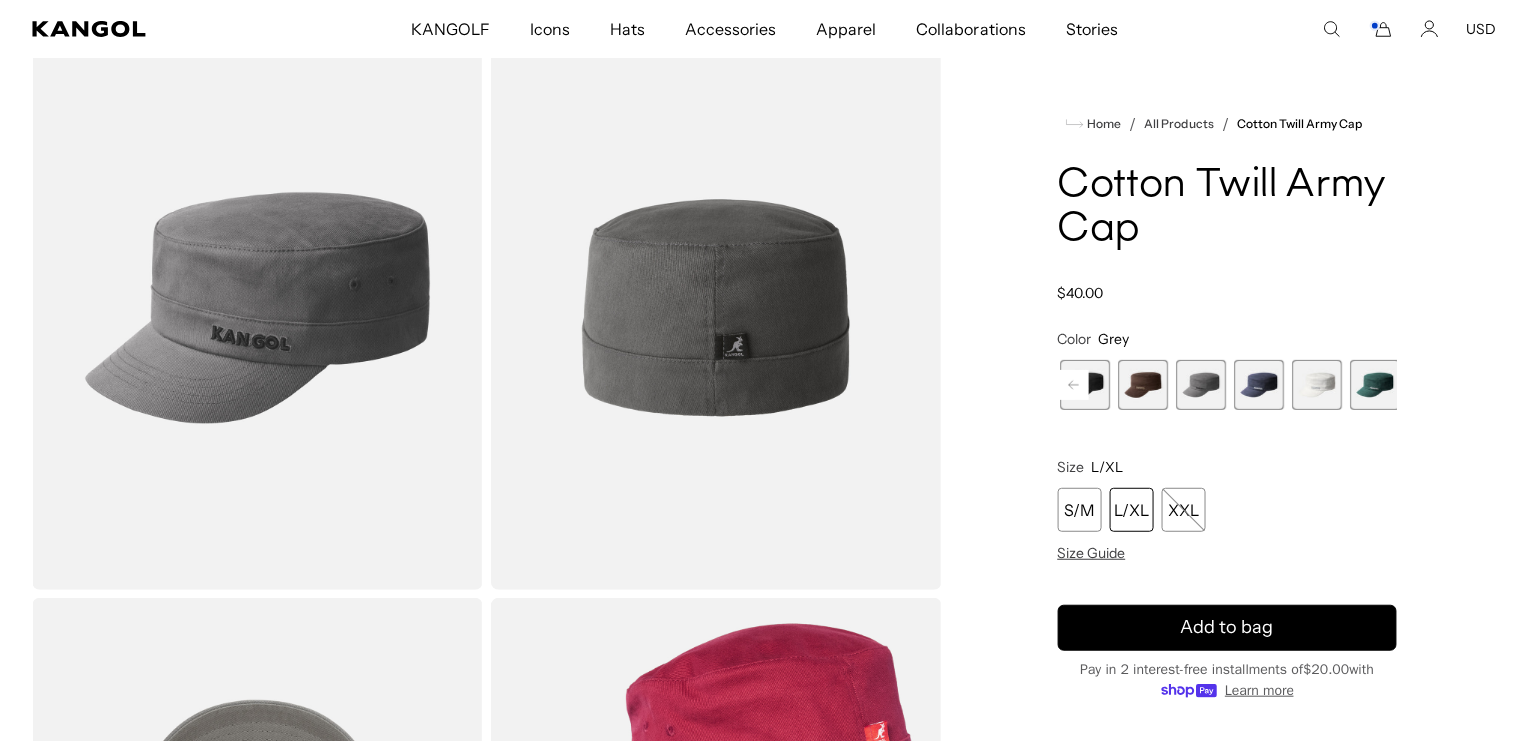scroll, scrollTop: 159, scrollLeft: 0, axis: vertical 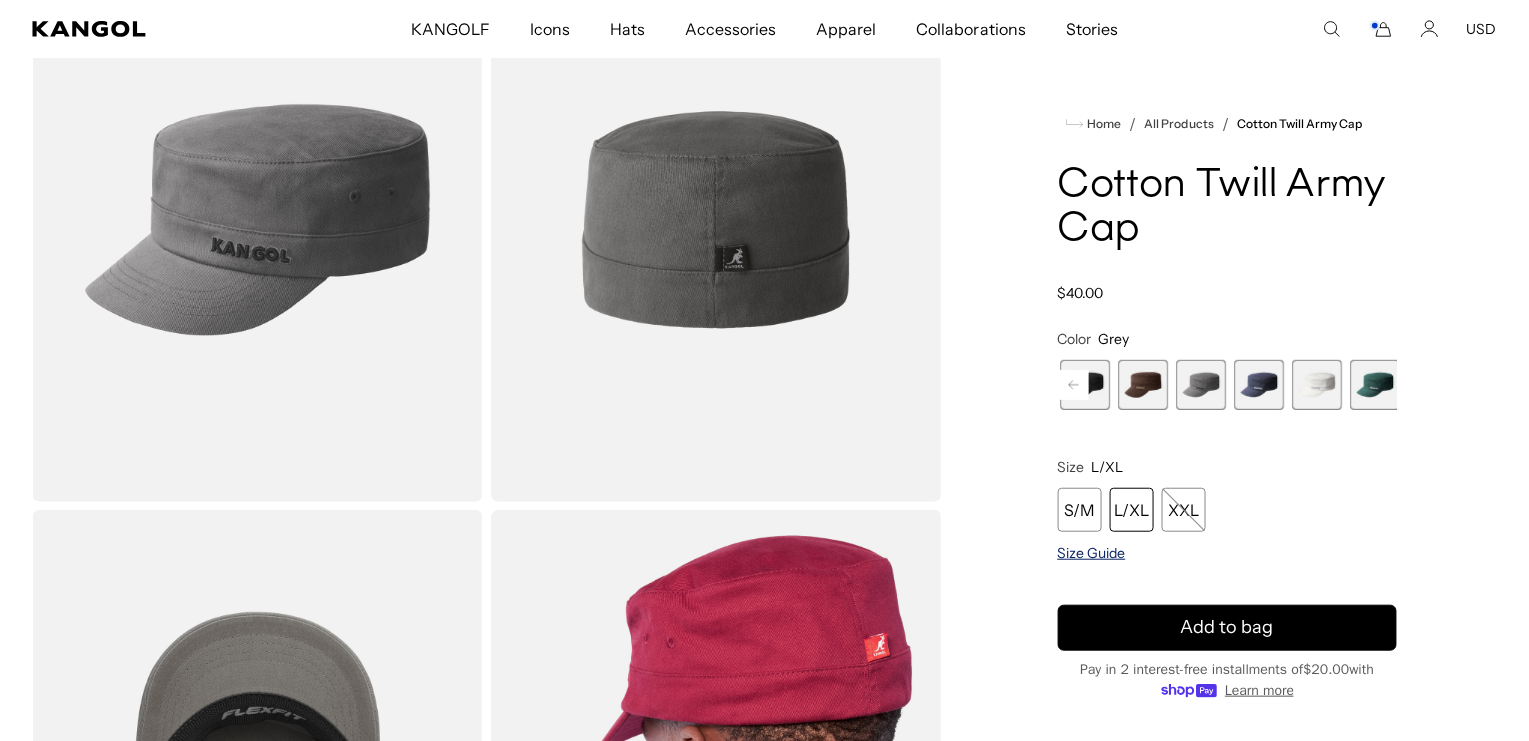 click on "Size Guide" at bounding box center [1092, 553] 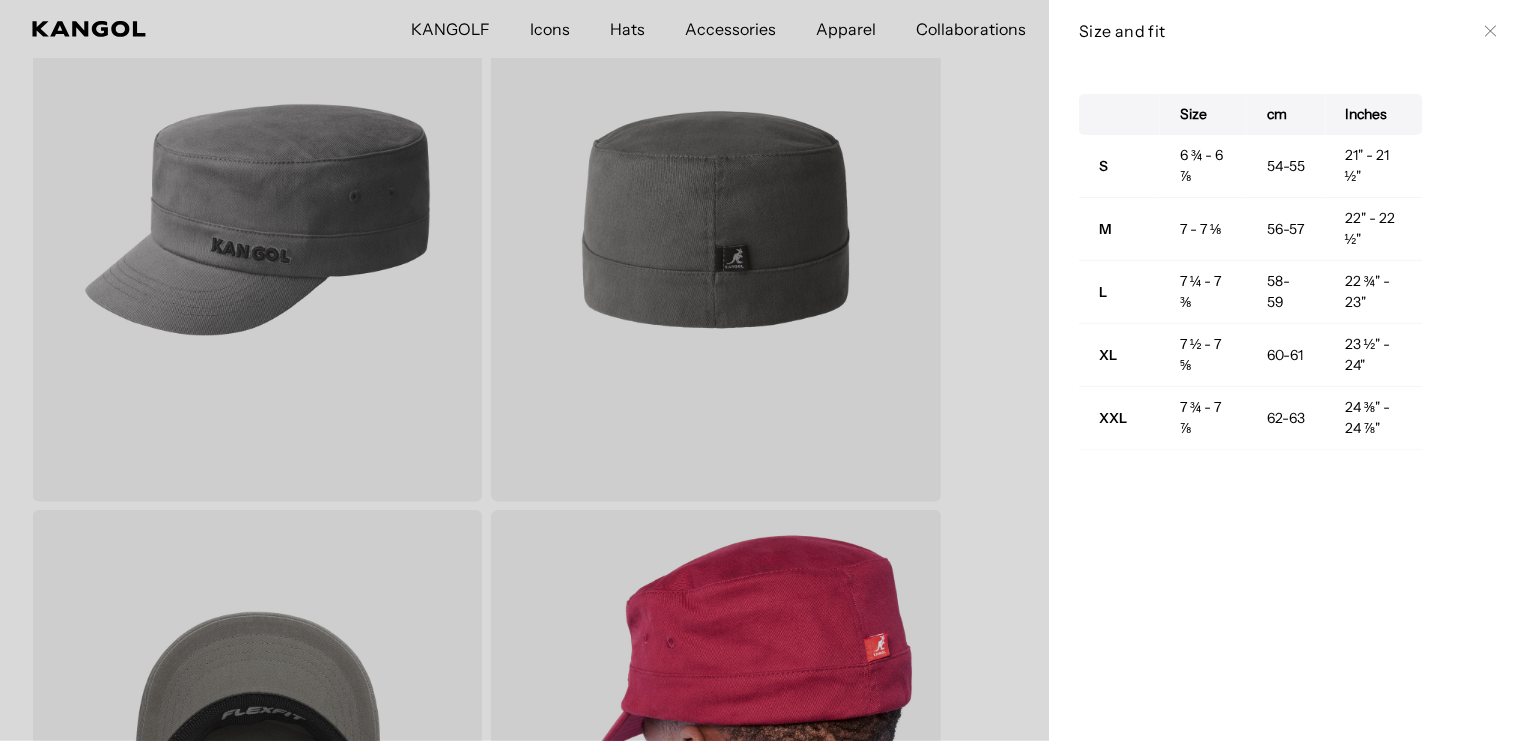 scroll, scrollTop: 0, scrollLeft: 509, axis: horizontal 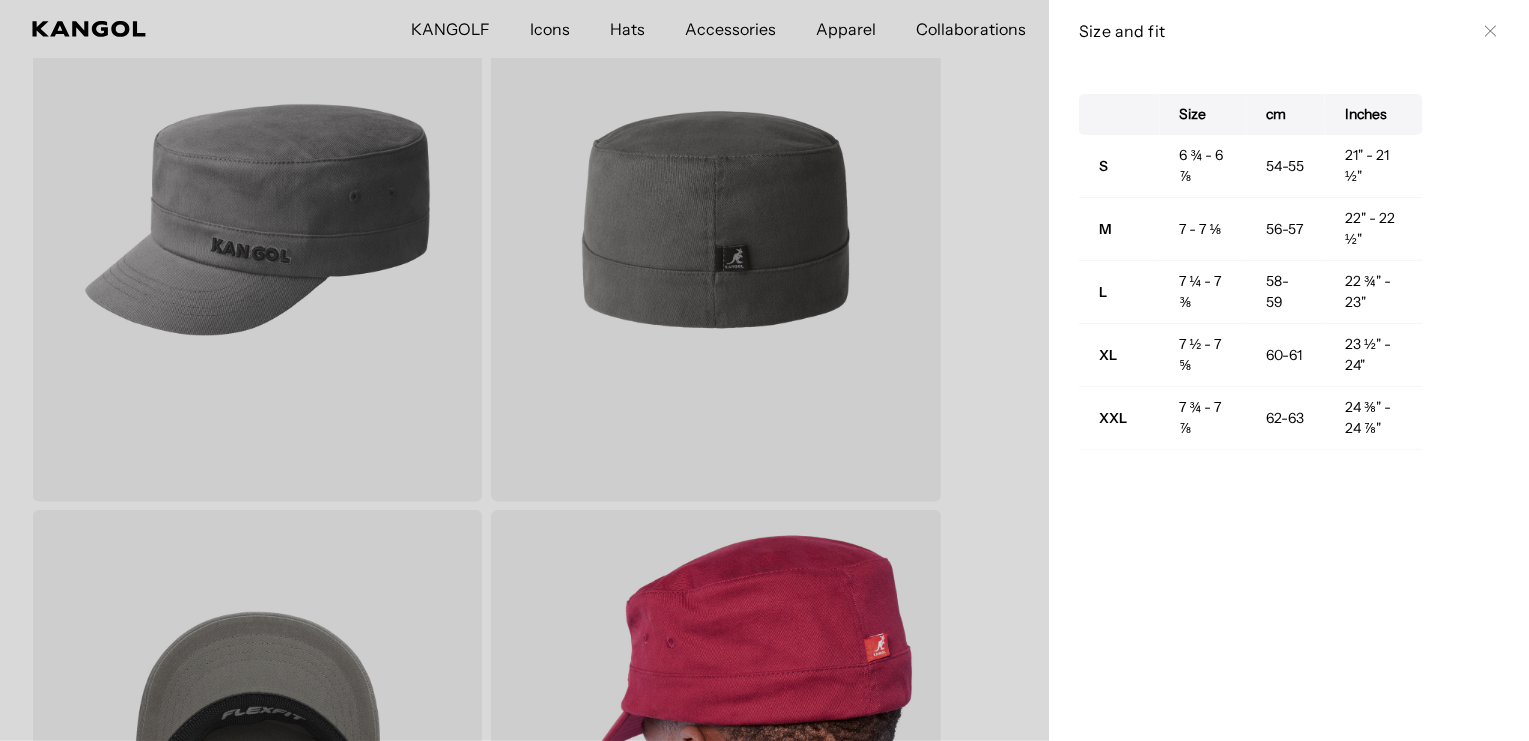 click 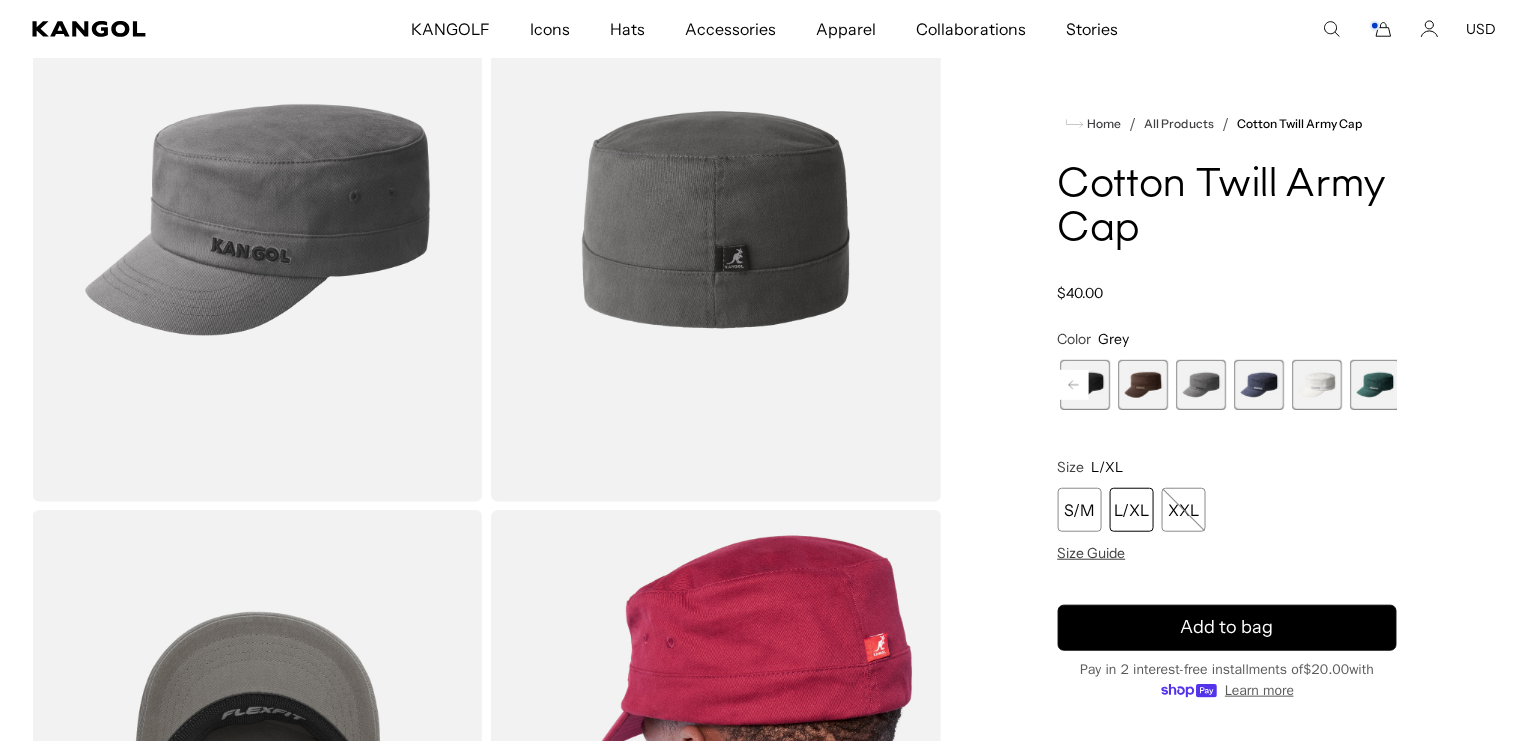 scroll, scrollTop: 0, scrollLeft: 0, axis: both 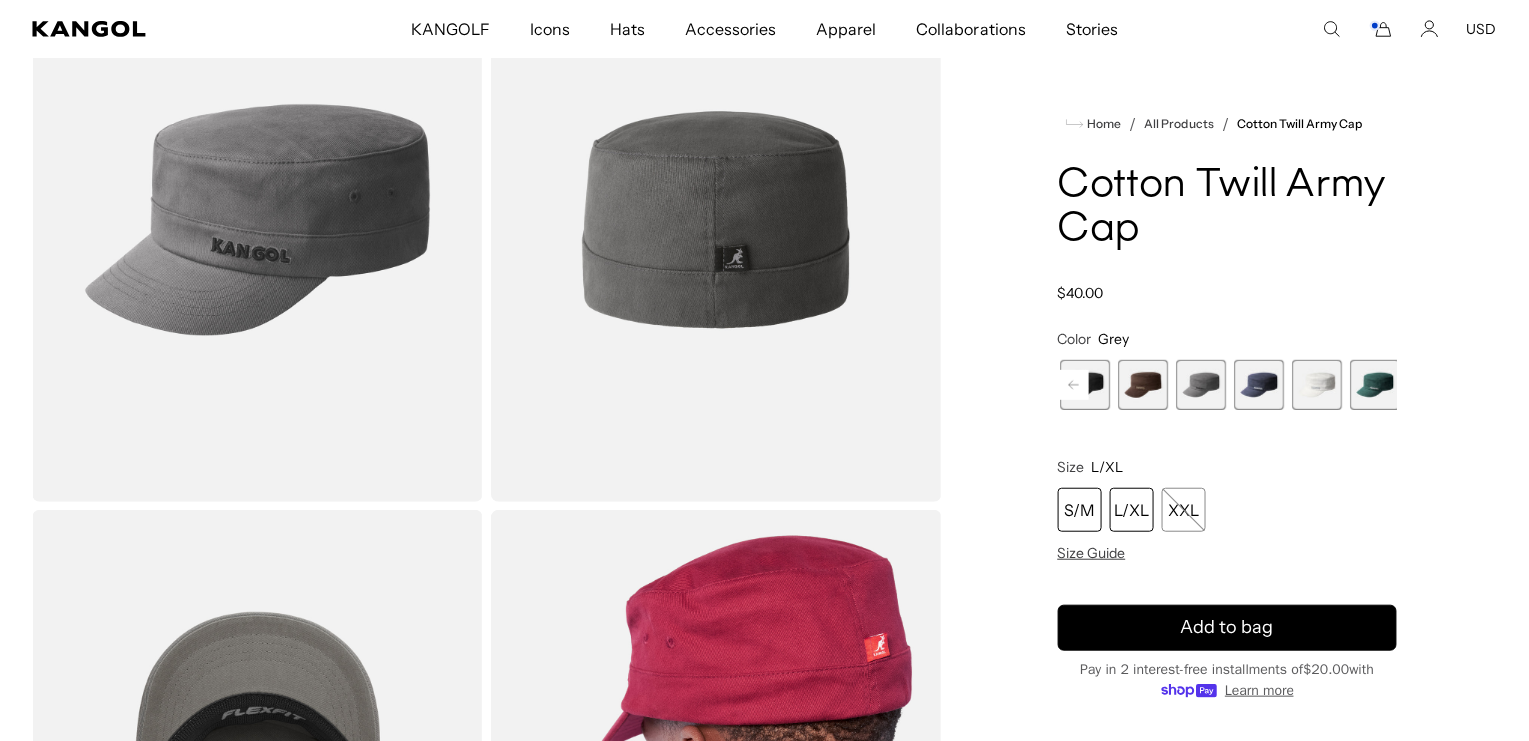 click on "S/M" at bounding box center (1080, 510) 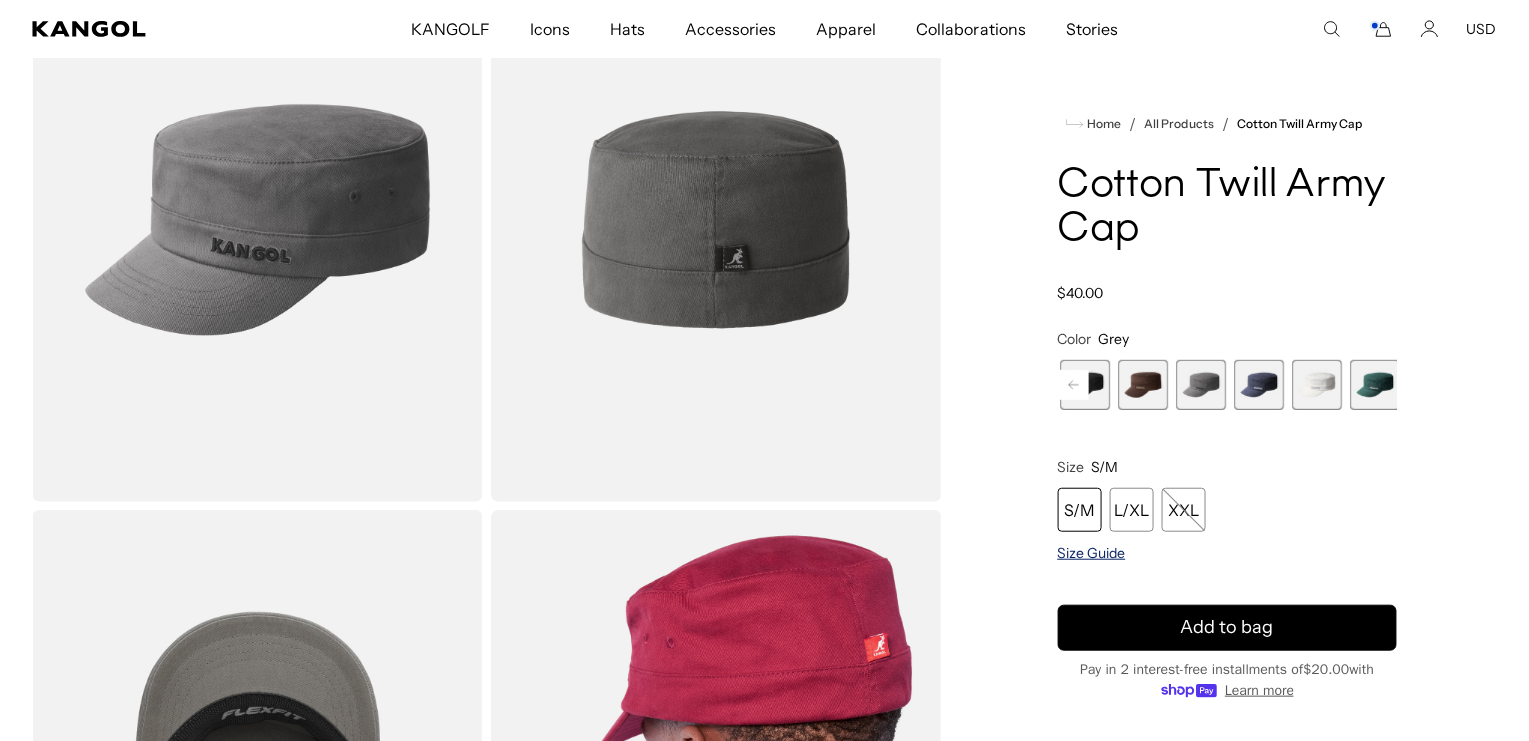 scroll, scrollTop: 0, scrollLeft: 509, axis: horizontal 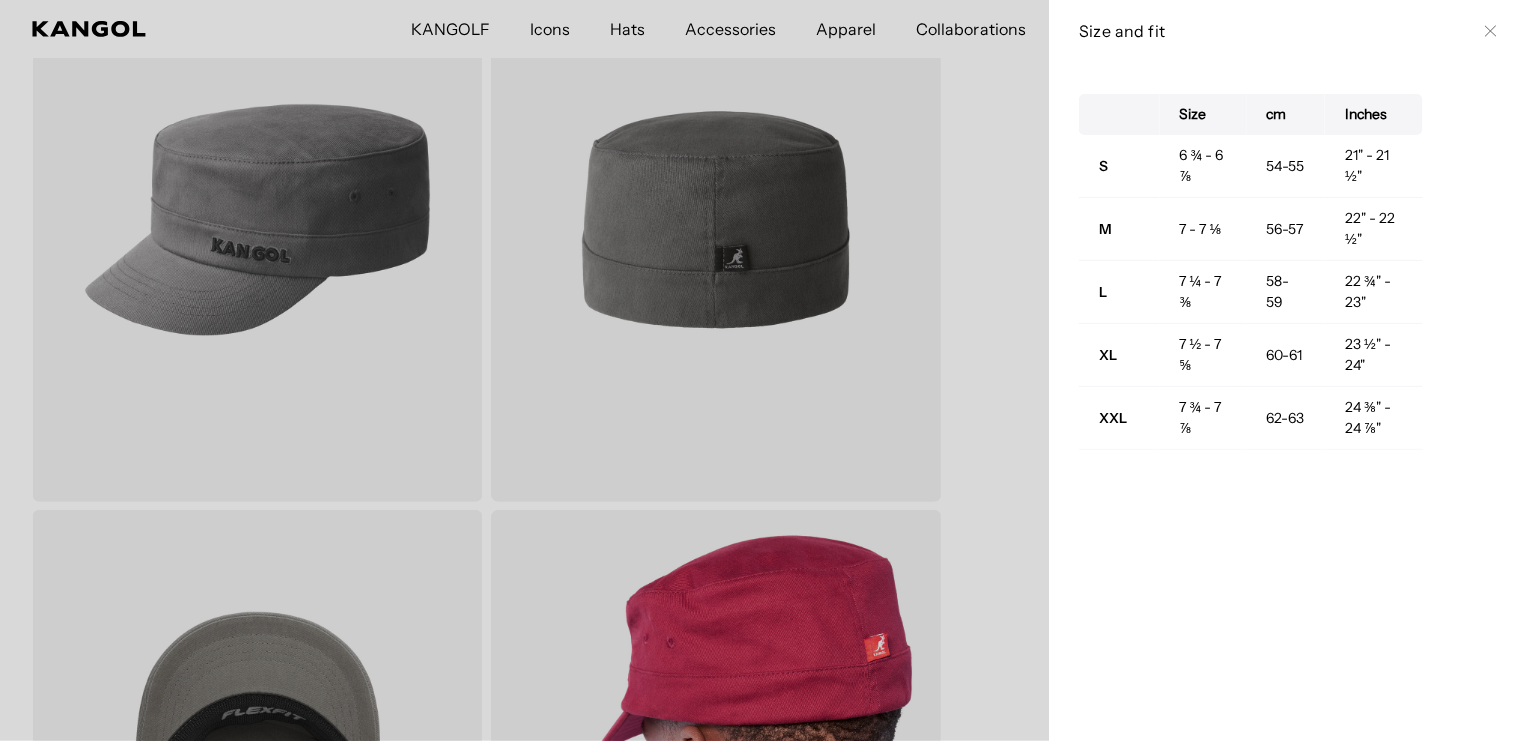click on "Size
cm
Inches
S
6 ¾ - 6 ⅞
54-55
21" - 21 ½"
M
7 - 7 ⅛
56-57
22" - 22 ½"
L
7 ¼ - 7 ⅜
58-59
22 ¾" - 23"
XL
7 ½ - 7 ⅝
60-61
23 ½" - 24"
XXL
7 ¾ - 7 ⅞
62-63
24 ⅜" - 24 ⅞"" at bounding box center (1289, 401) 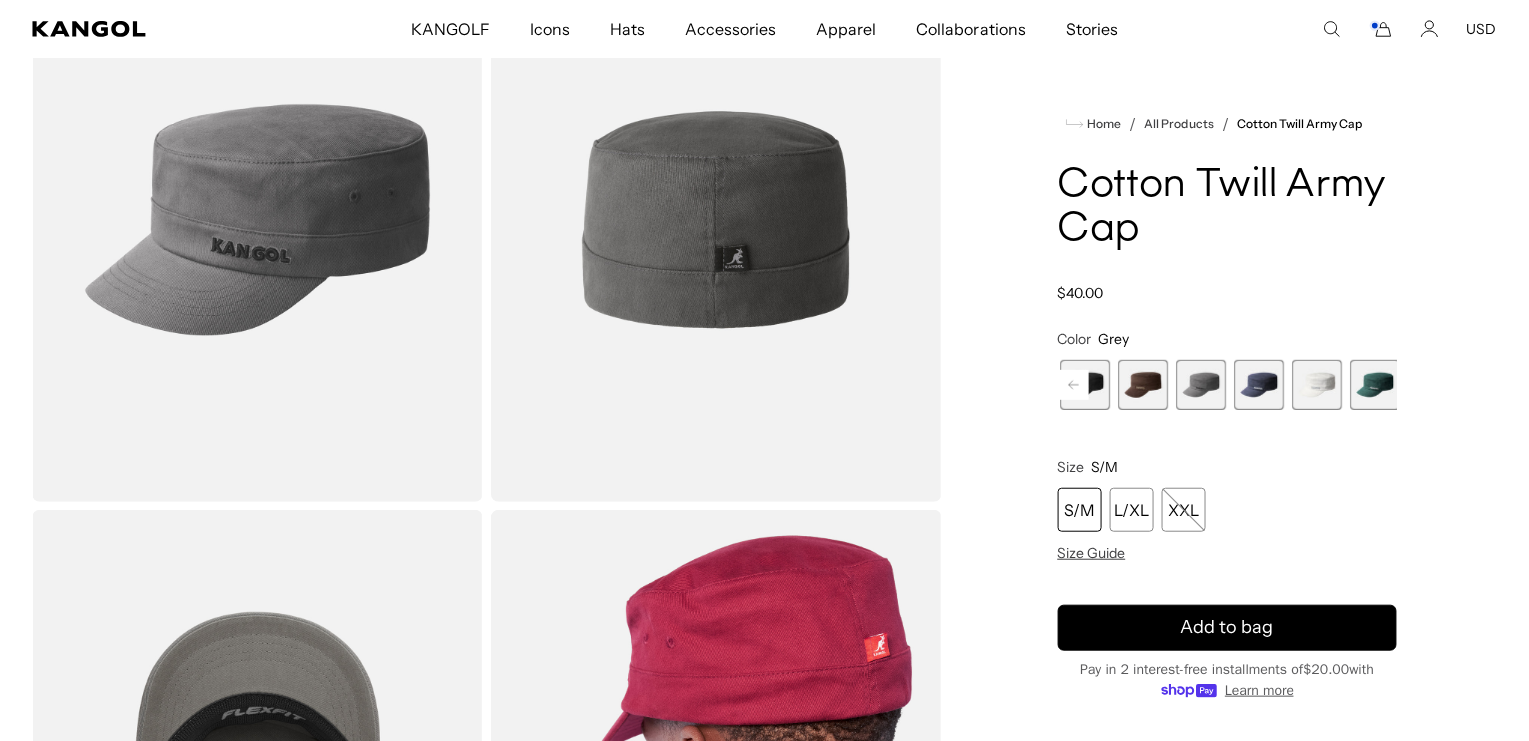 scroll, scrollTop: 0, scrollLeft: 0, axis: both 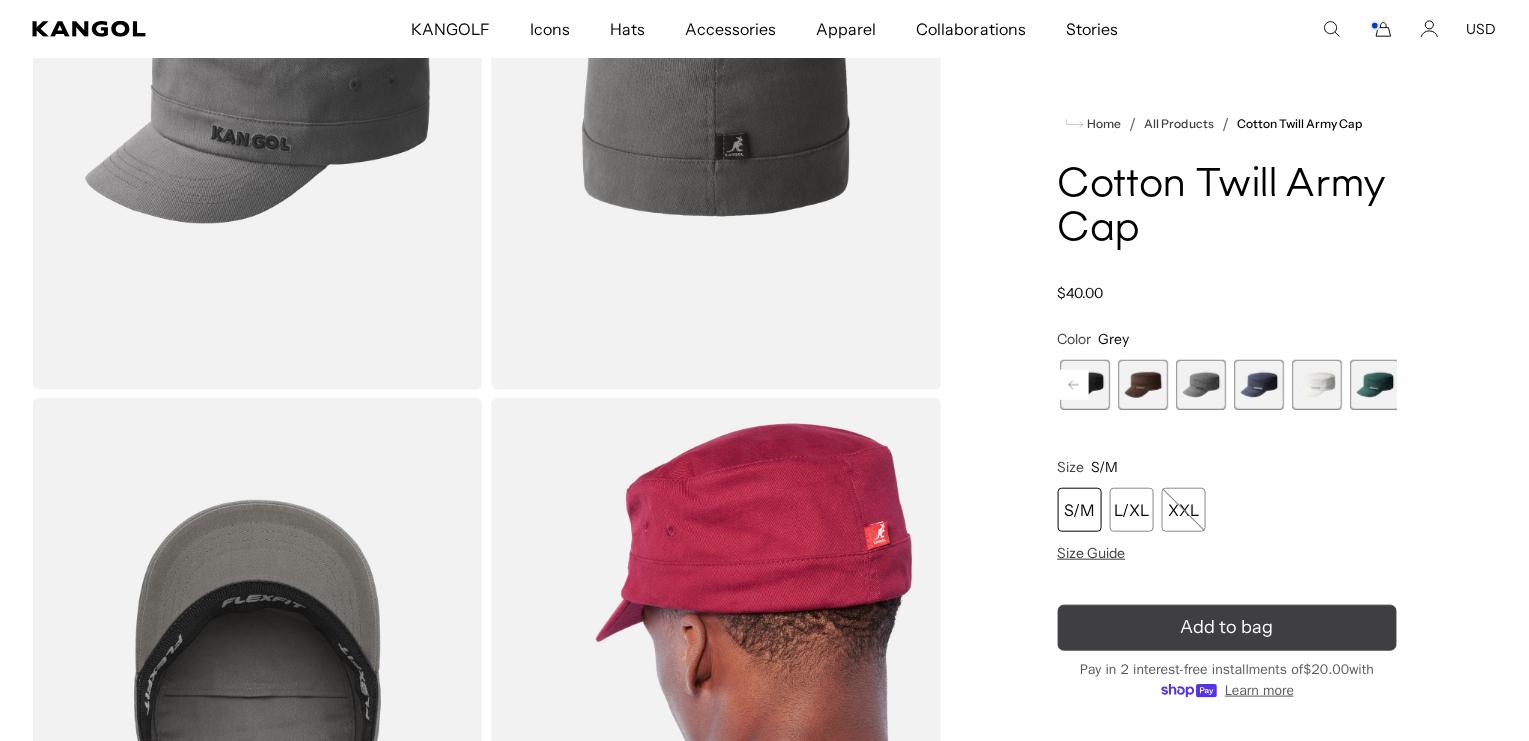 click on "Add to bag" at bounding box center [1227, 628] 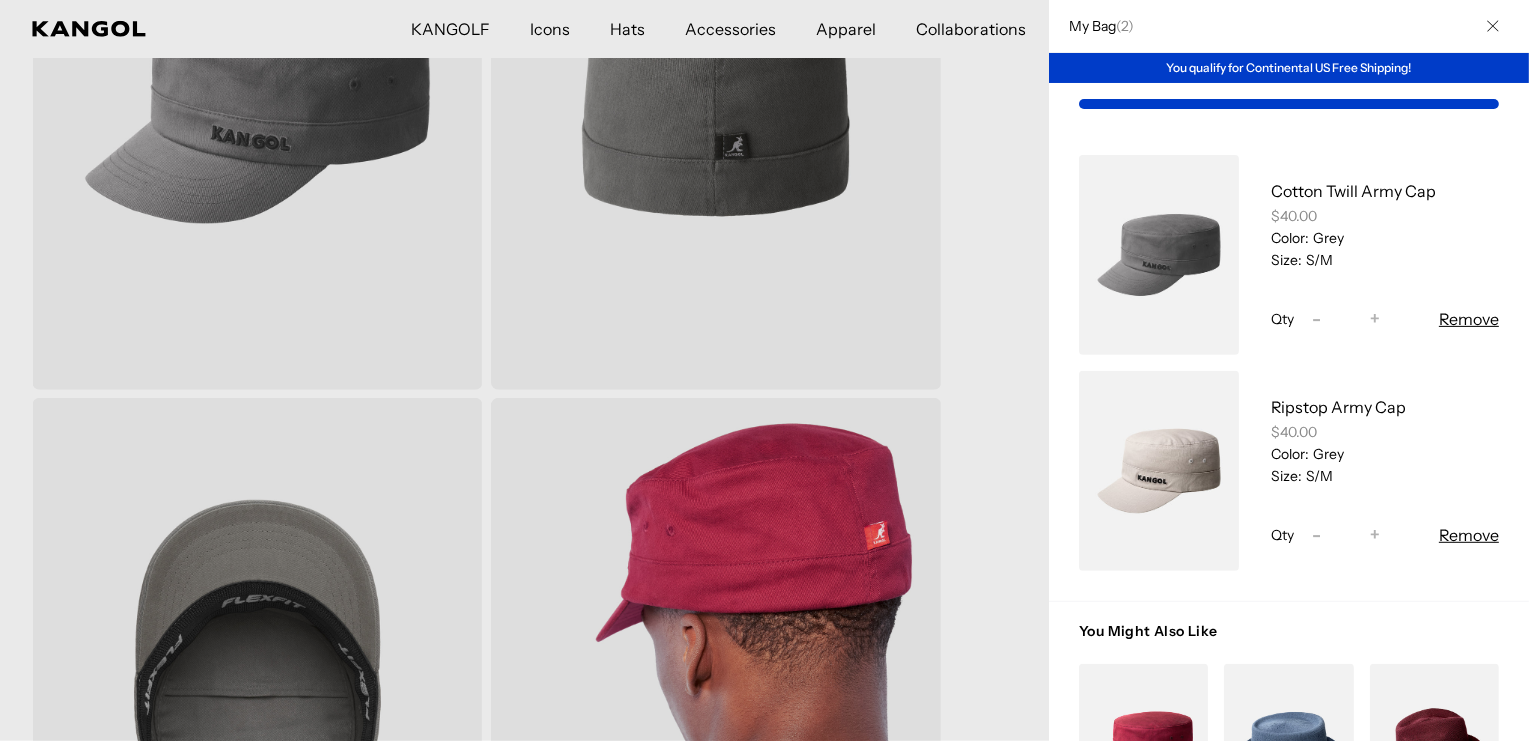 scroll, scrollTop: 0, scrollLeft: 509, axis: horizontal 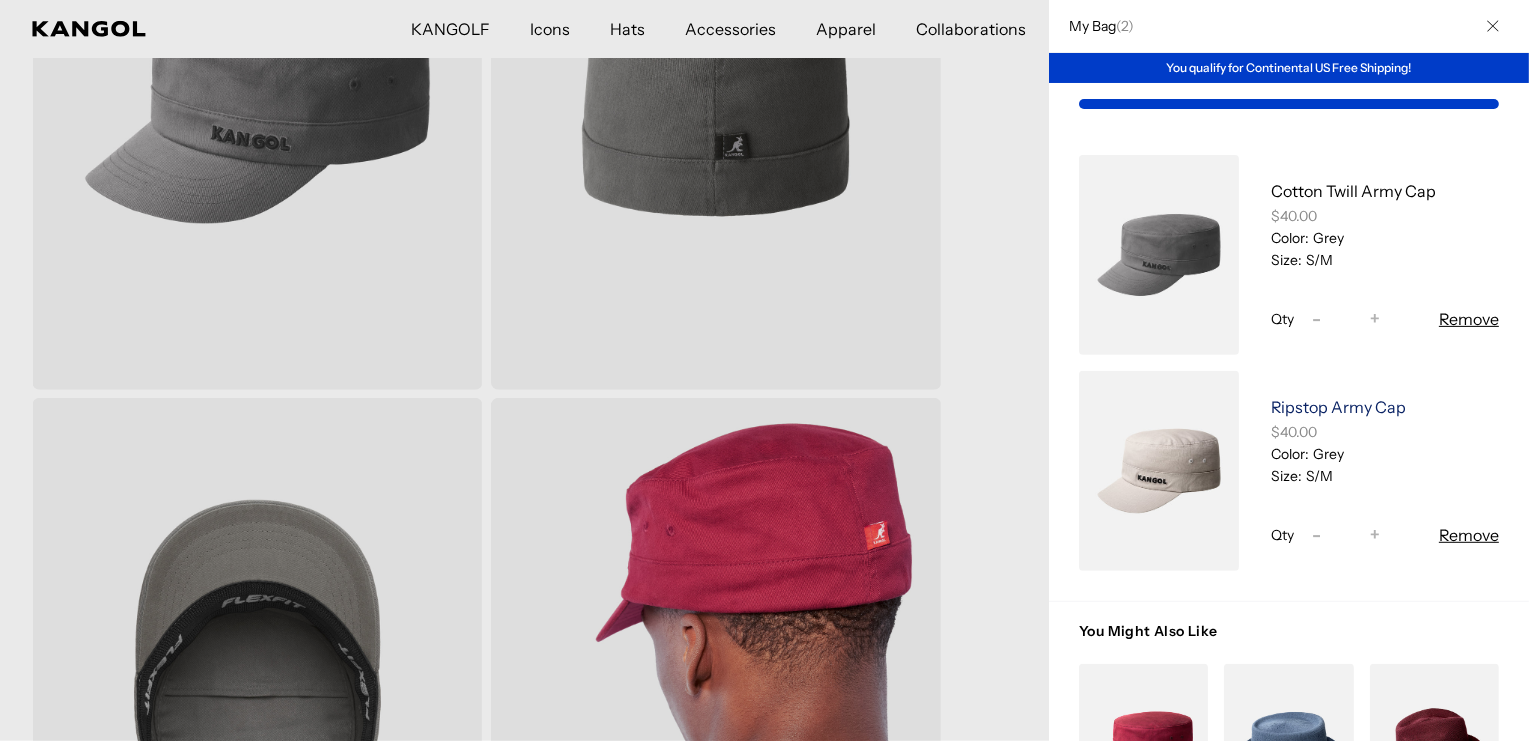 click on "Ripstop Army Cap" at bounding box center [1338, 407] 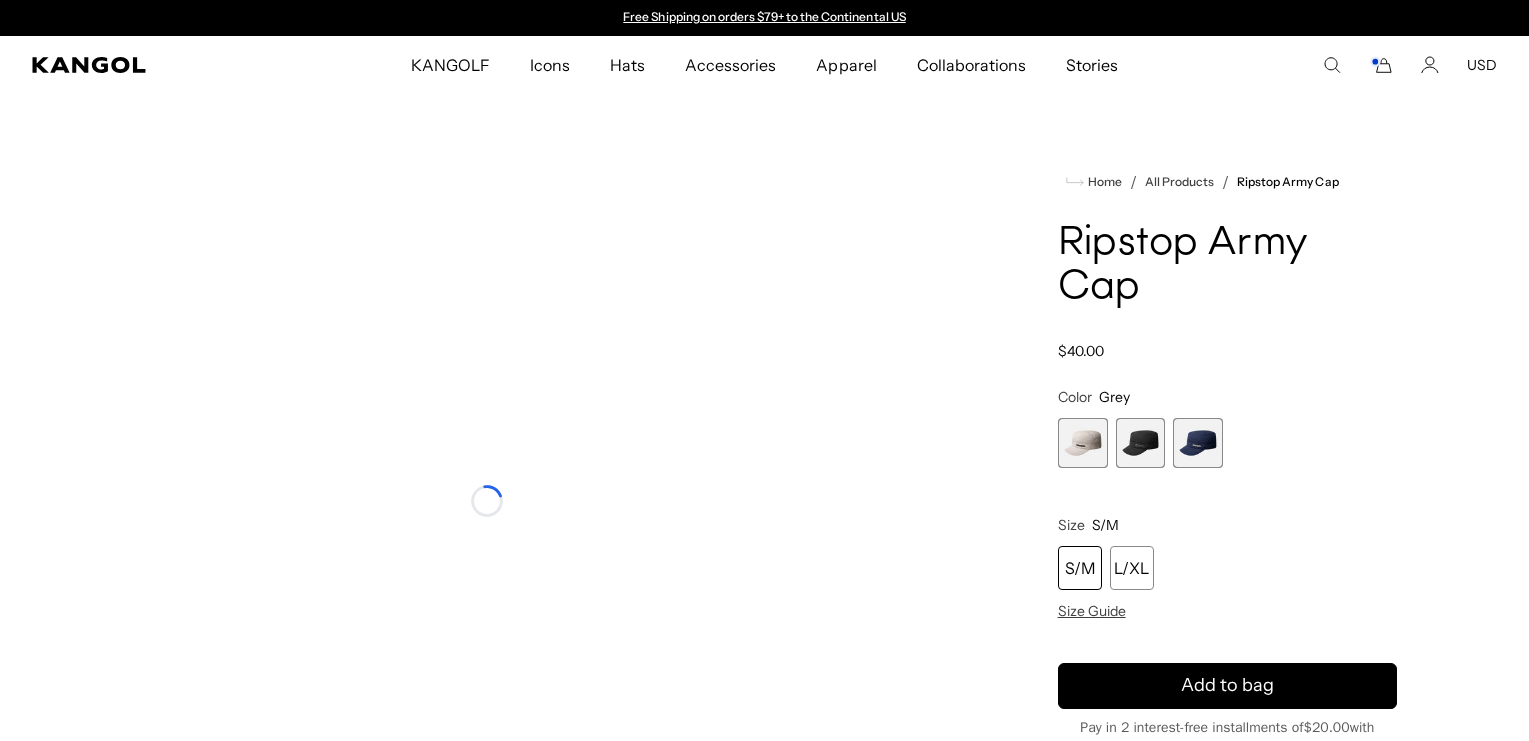scroll, scrollTop: 0, scrollLeft: 0, axis: both 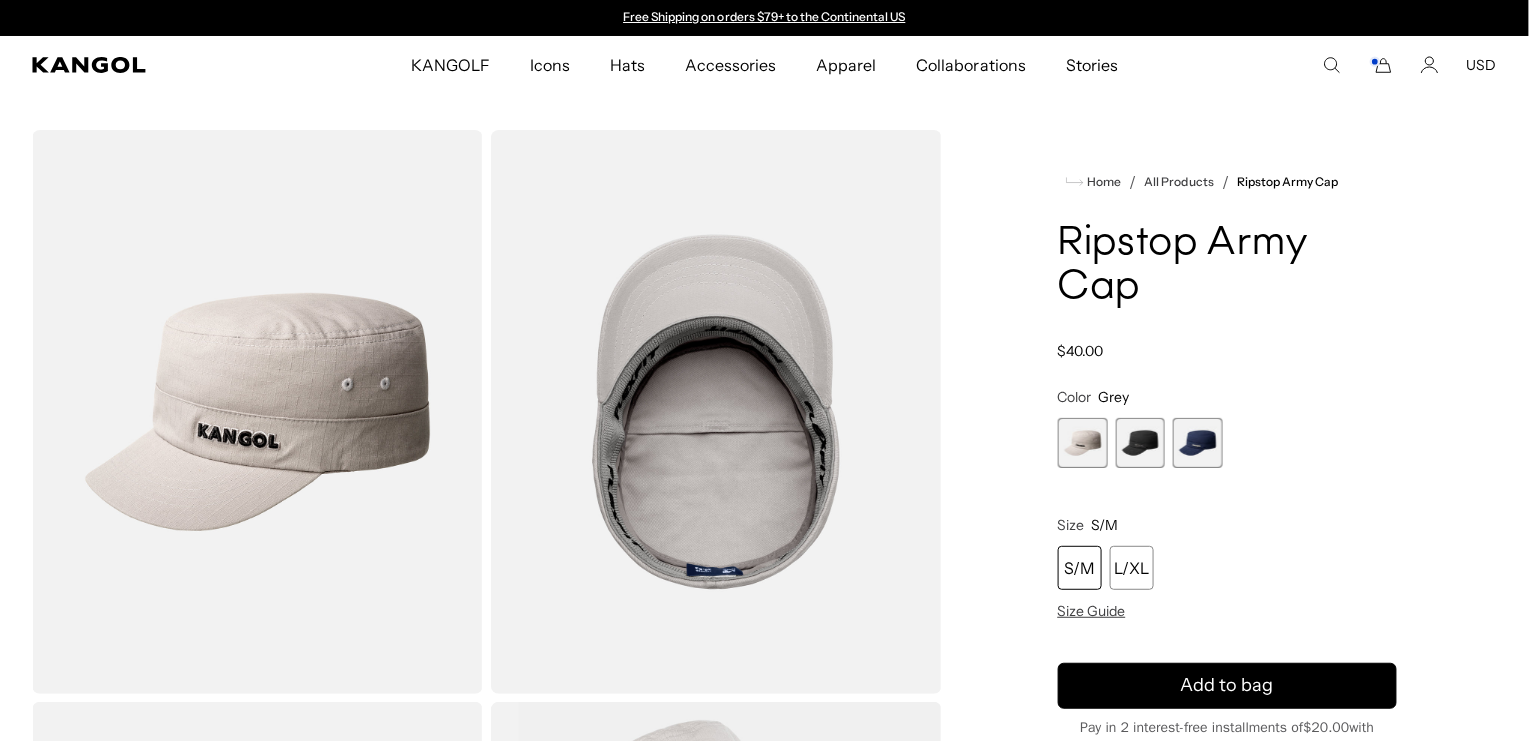 click at bounding box center (1141, 443) 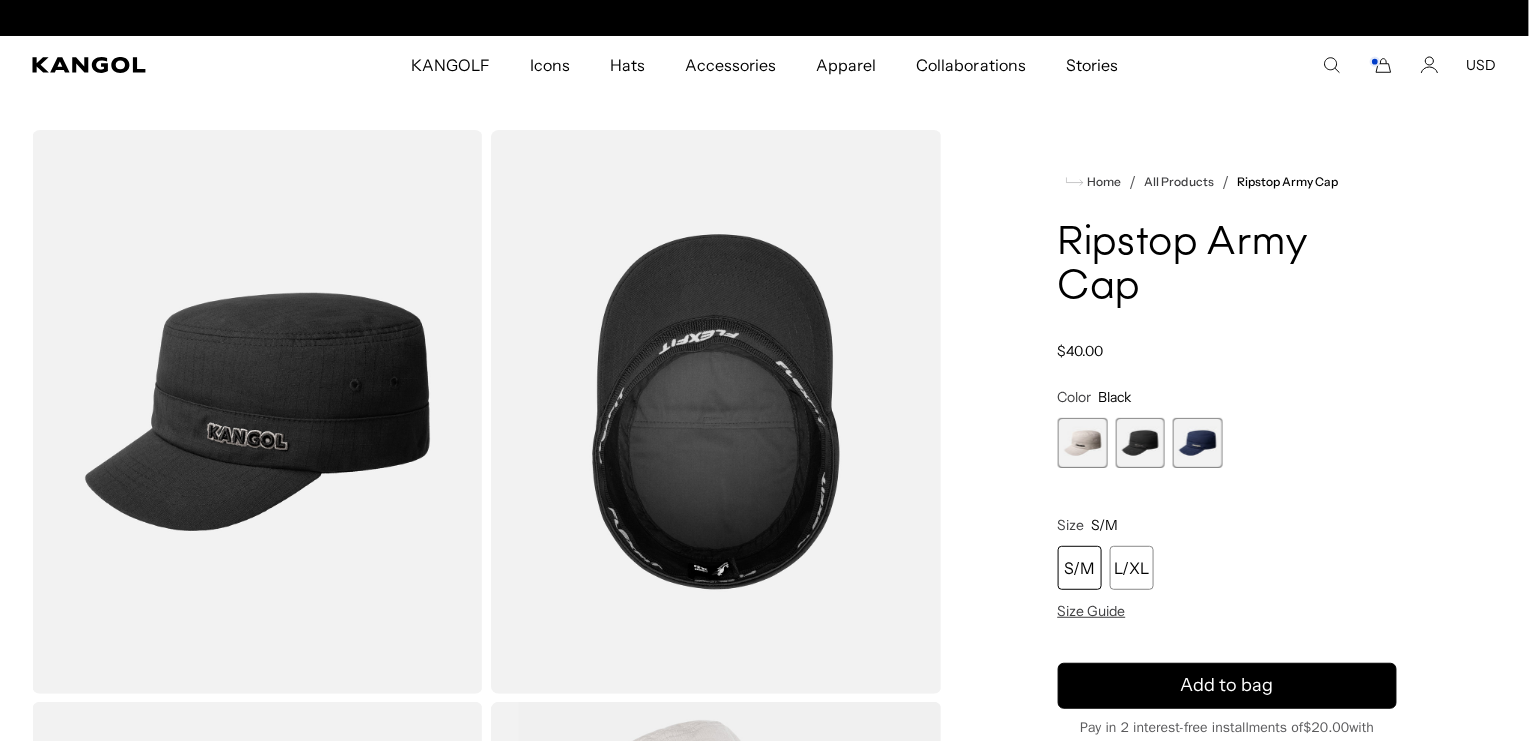 scroll, scrollTop: 0, scrollLeft: 509, axis: horizontal 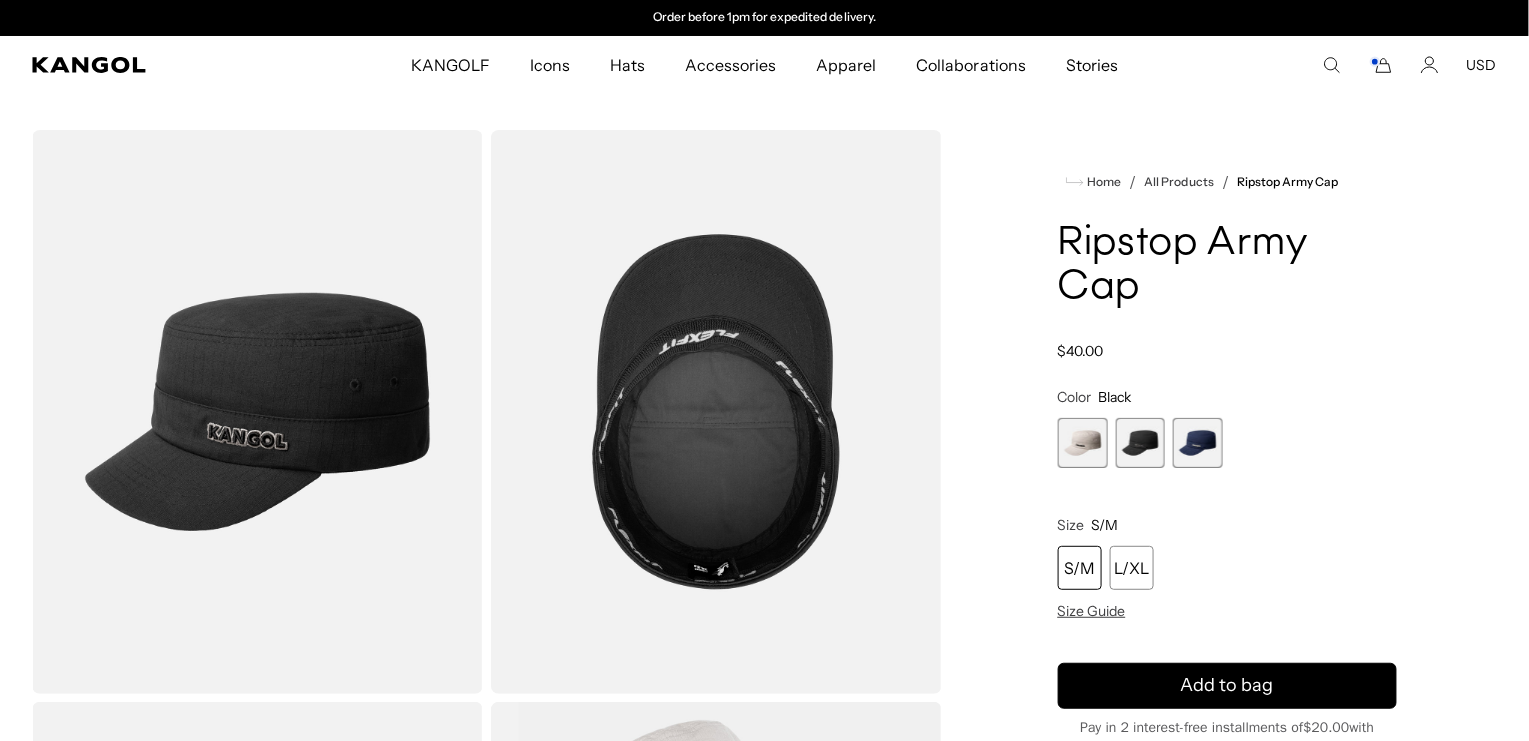 click at bounding box center (1198, 443) 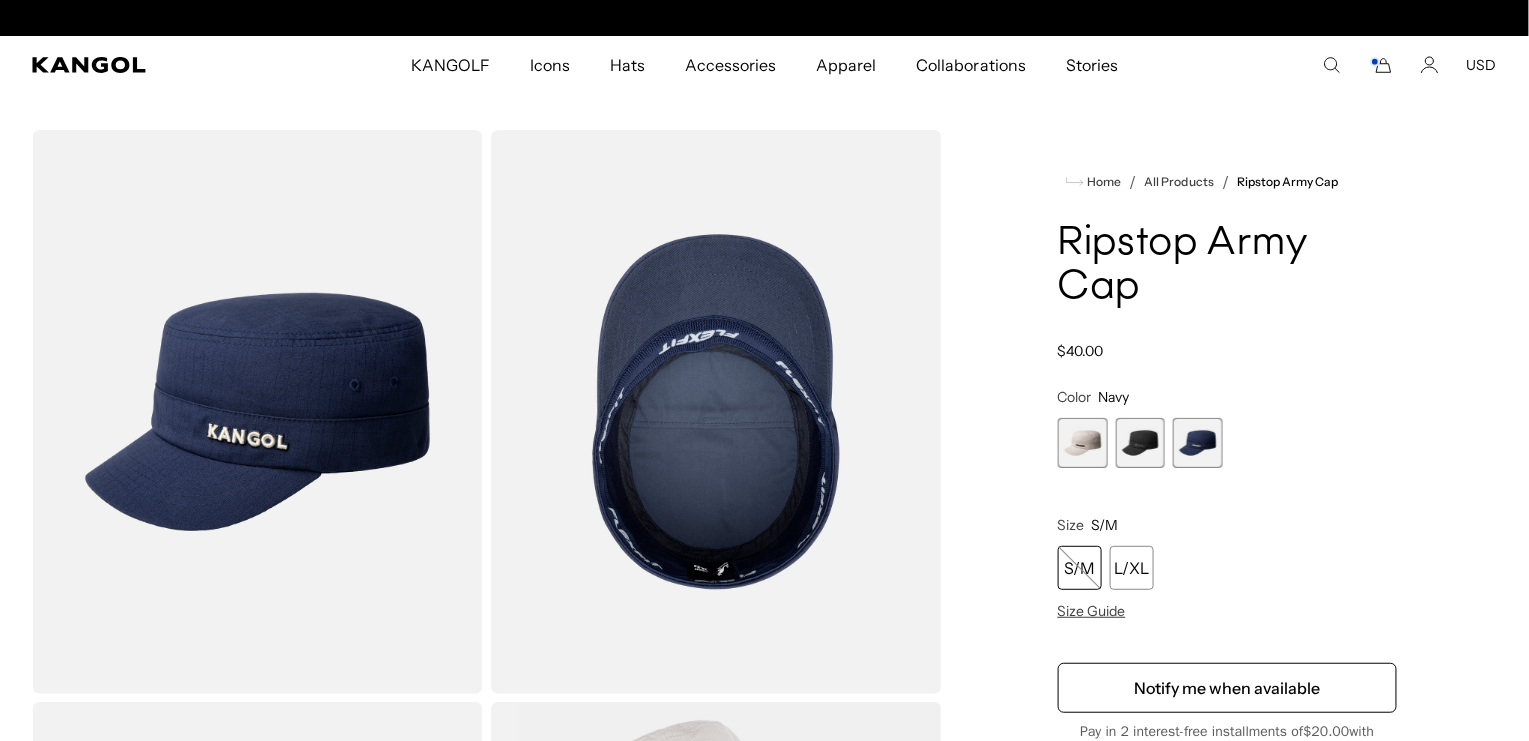 scroll, scrollTop: 0, scrollLeft: 0, axis: both 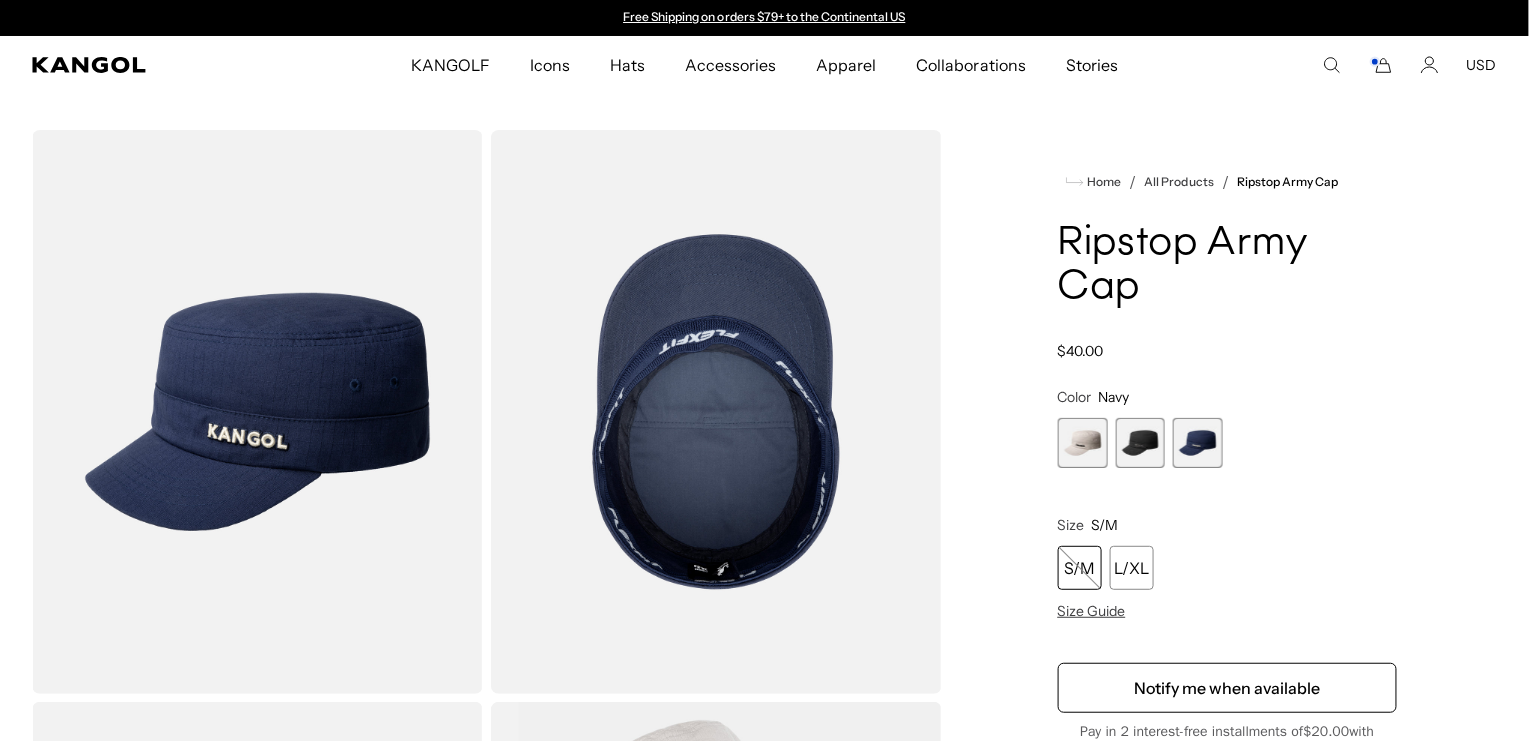 click at bounding box center (1083, 443) 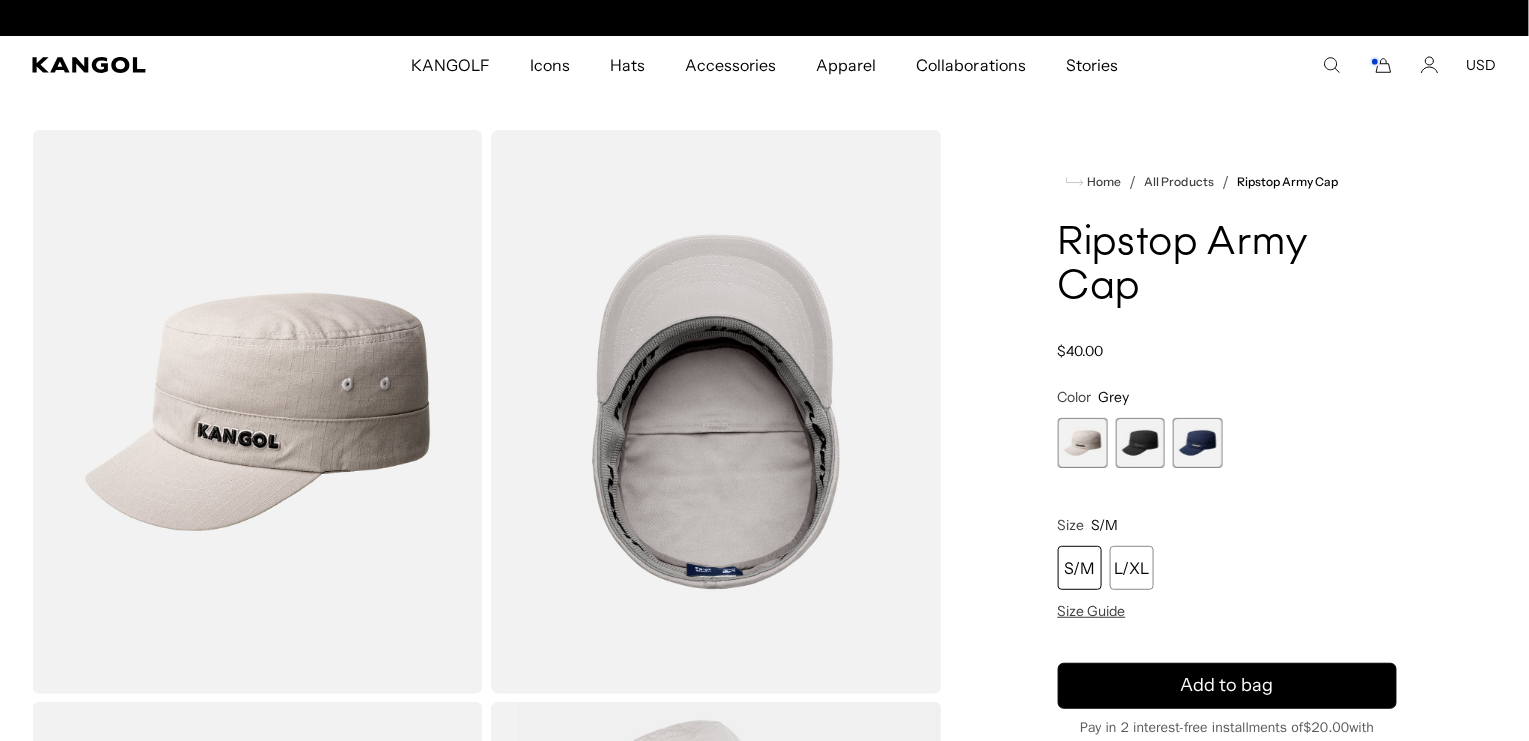 scroll, scrollTop: 0, scrollLeft: 509, axis: horizontal 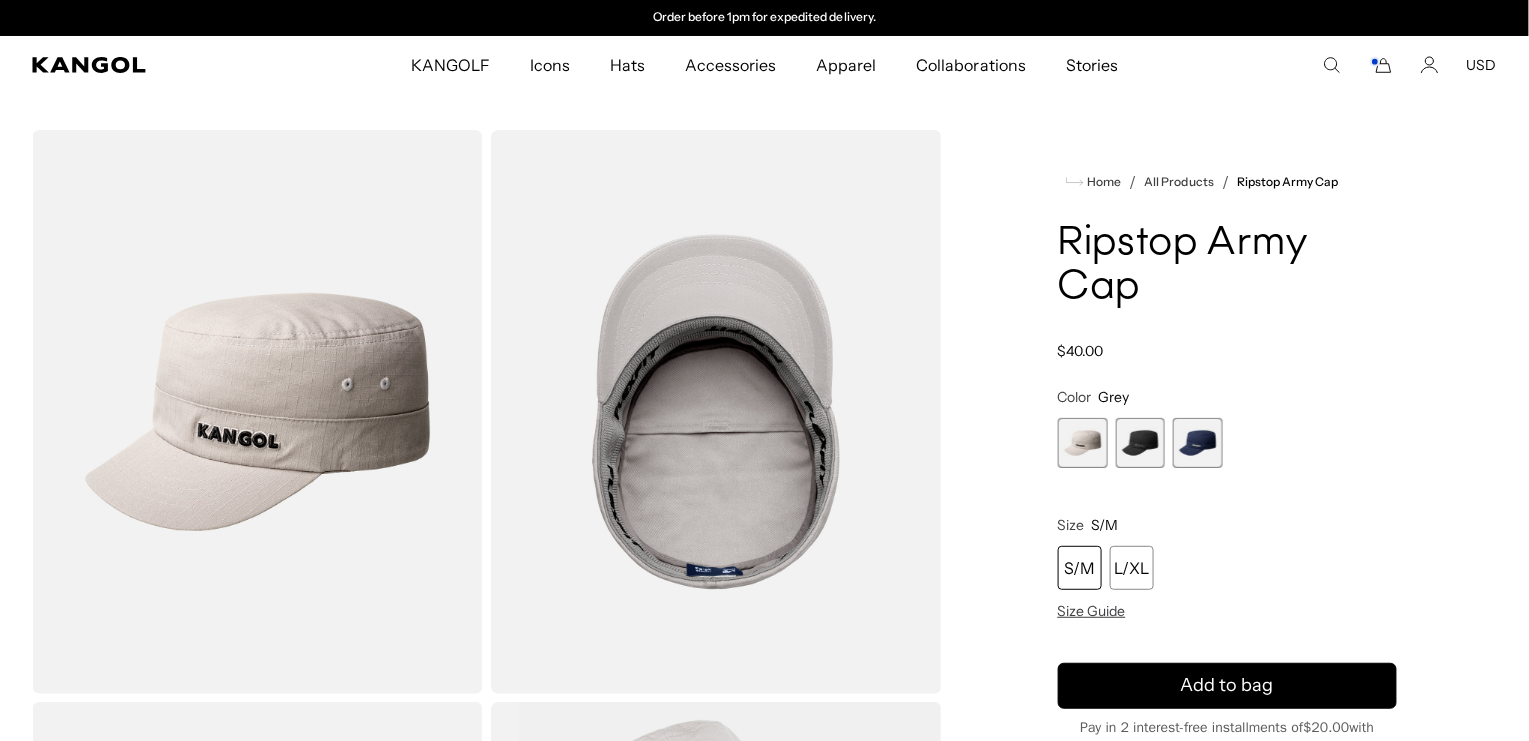 click 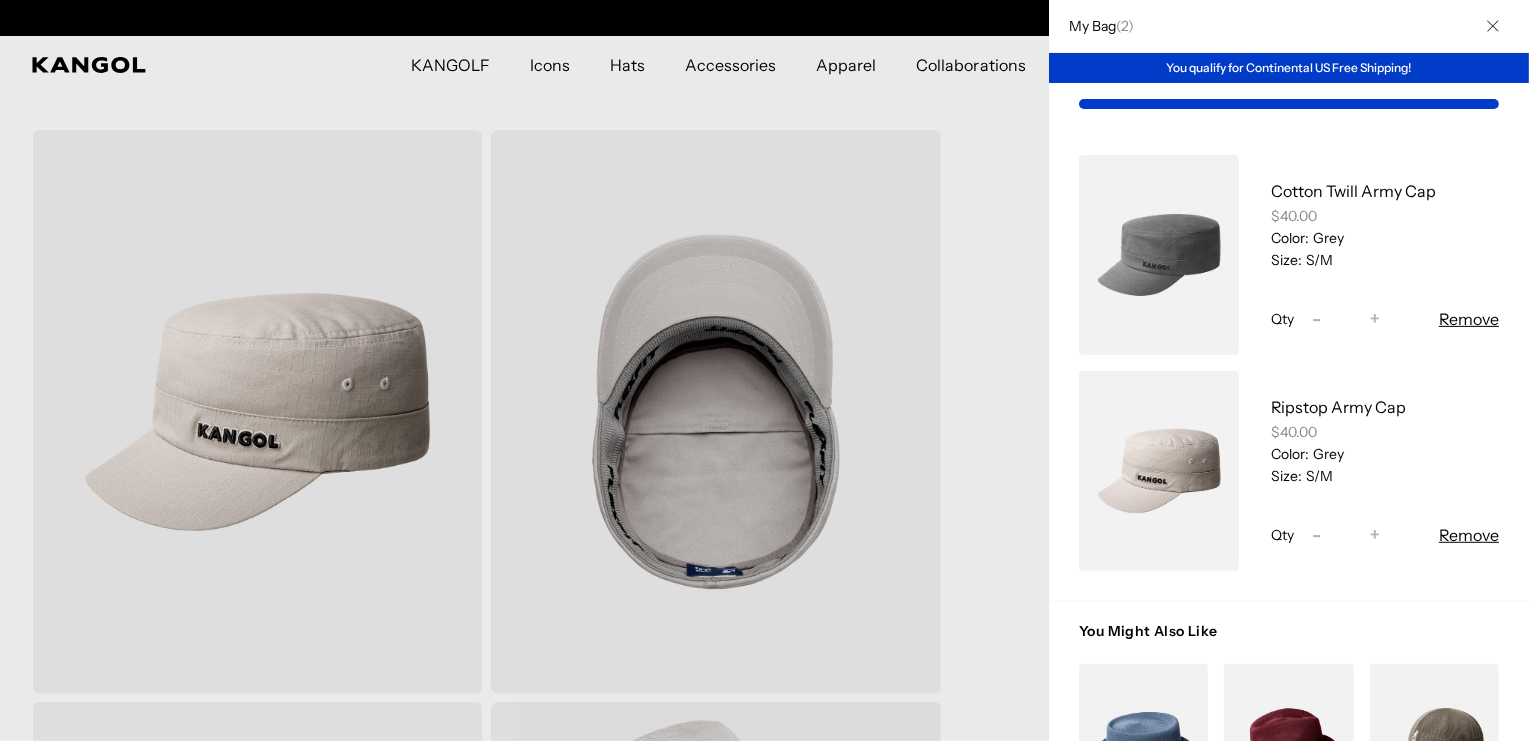 scroll, scrollTop: 0, scrollLeft: 0, axis: both 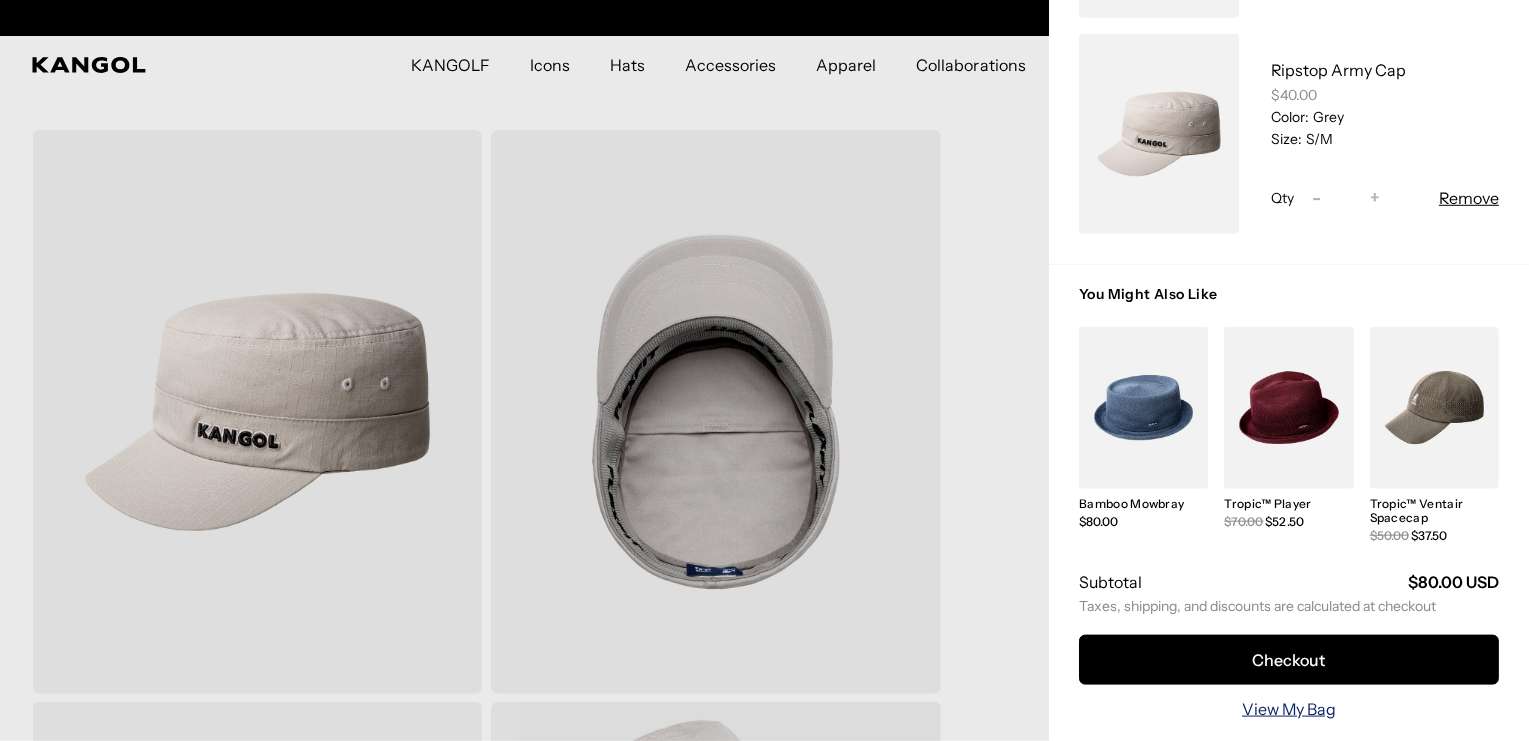 click on "View My Bag" at bounding box center (1289, 709) 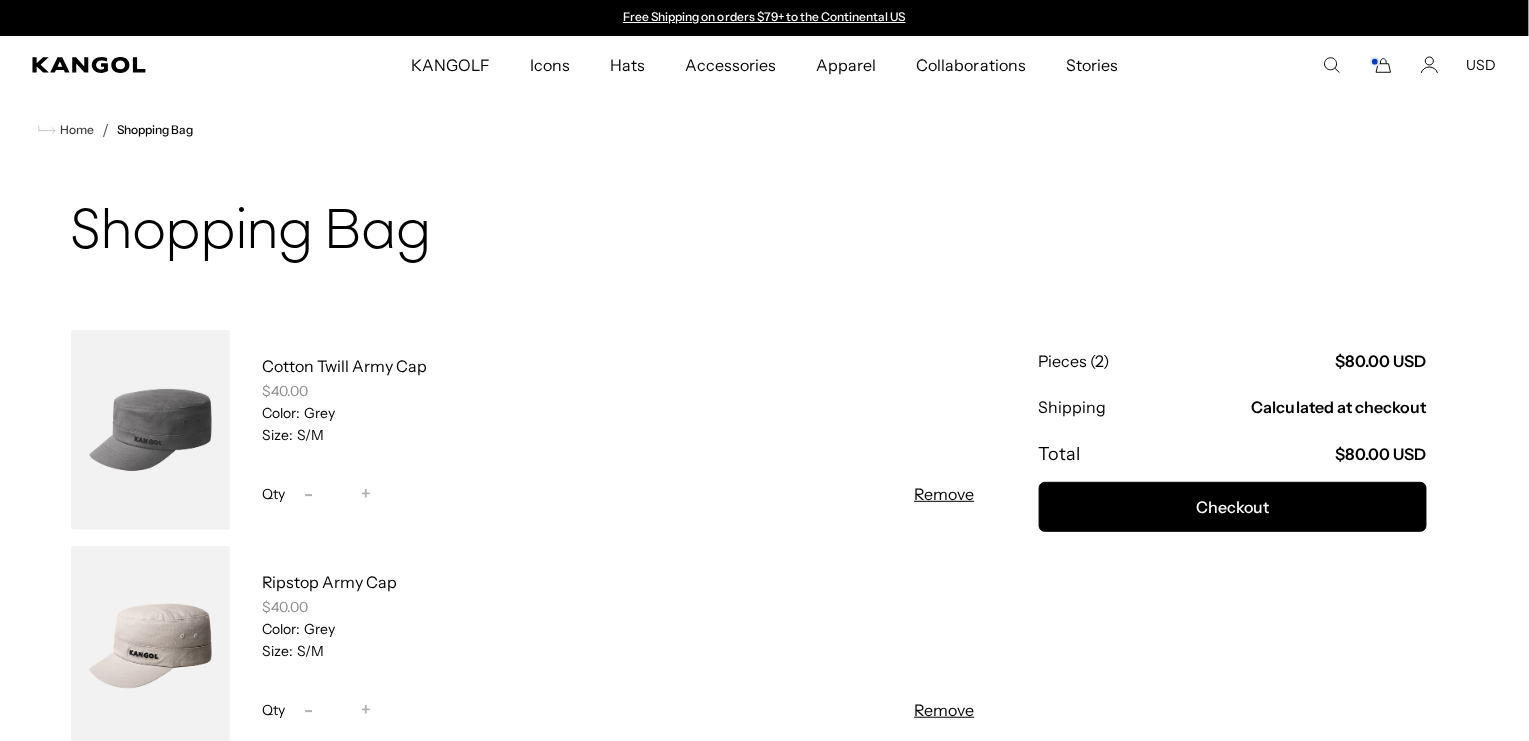 scroll, scrollTop: 0, scrollLeft: 0, axis: both 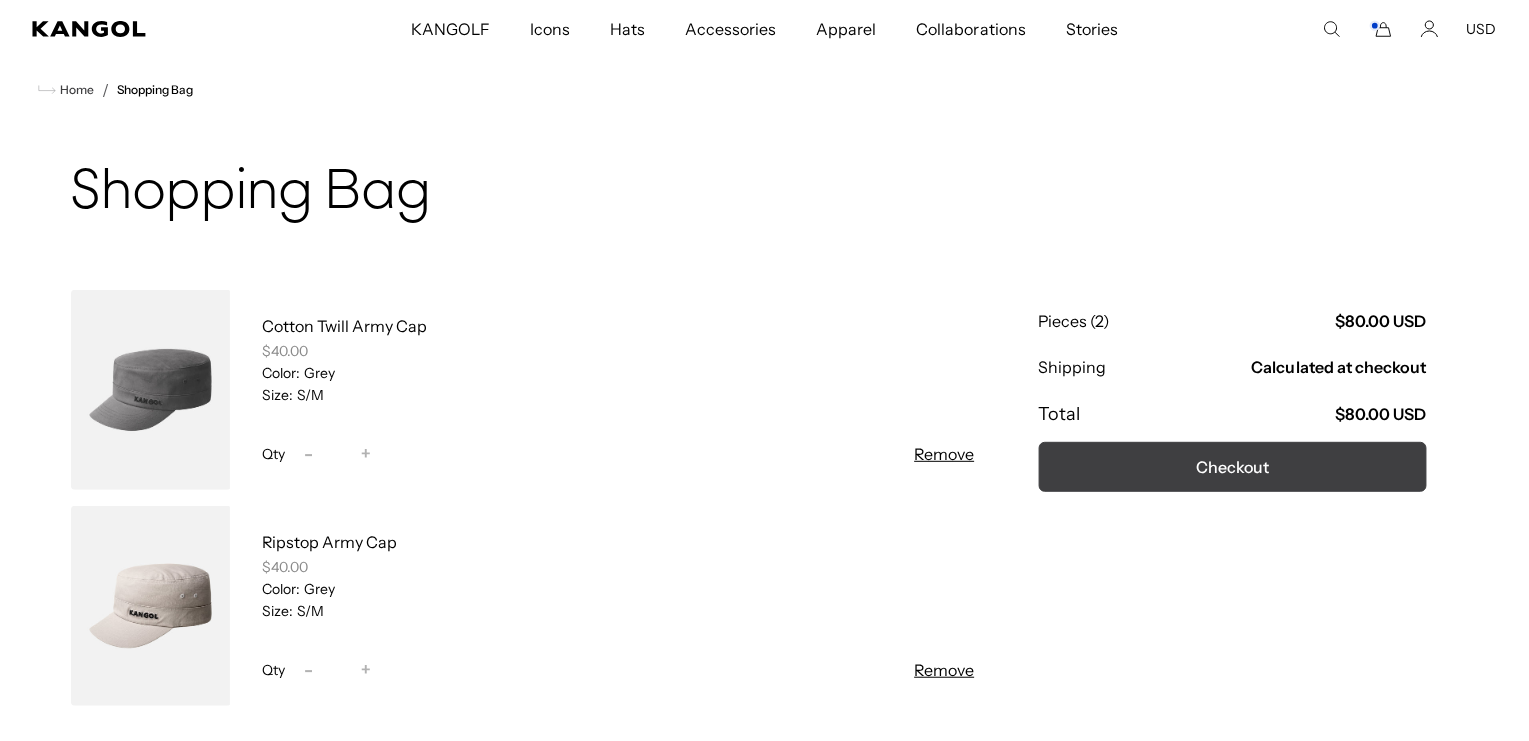 click on "Checkout" at bounding box center [1233, 467] 